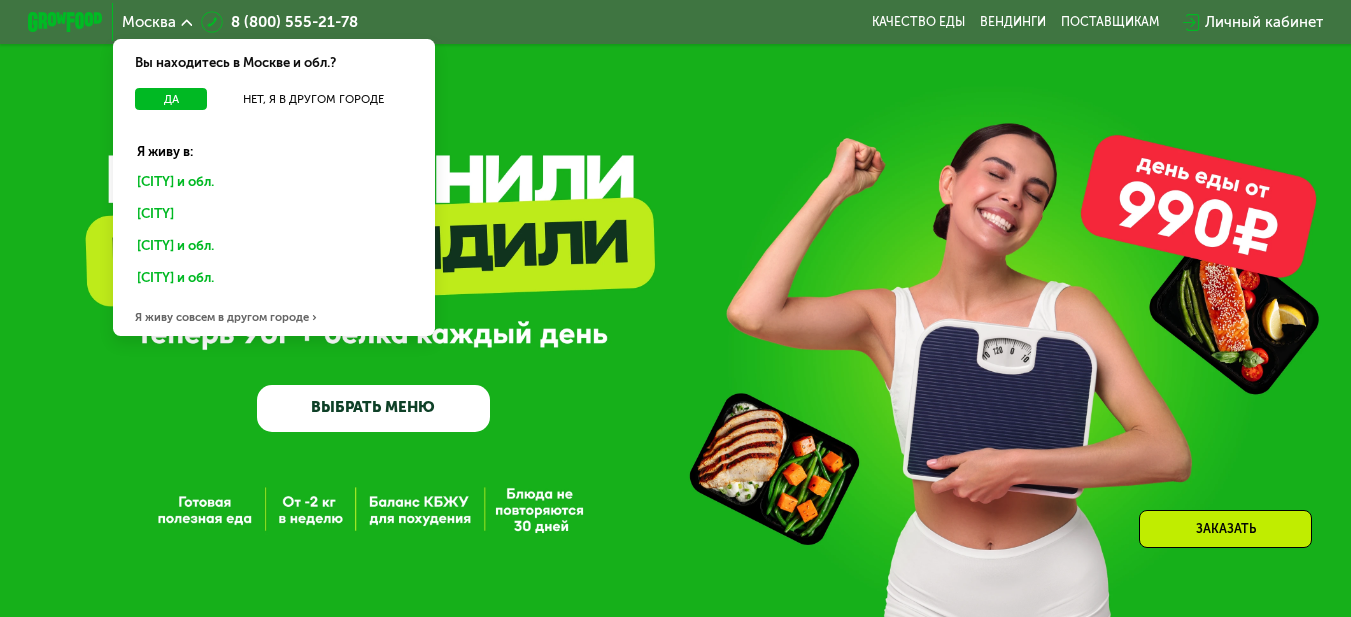 scroll, scrollTop: 96, scrollLeft: 0, axis: vertical 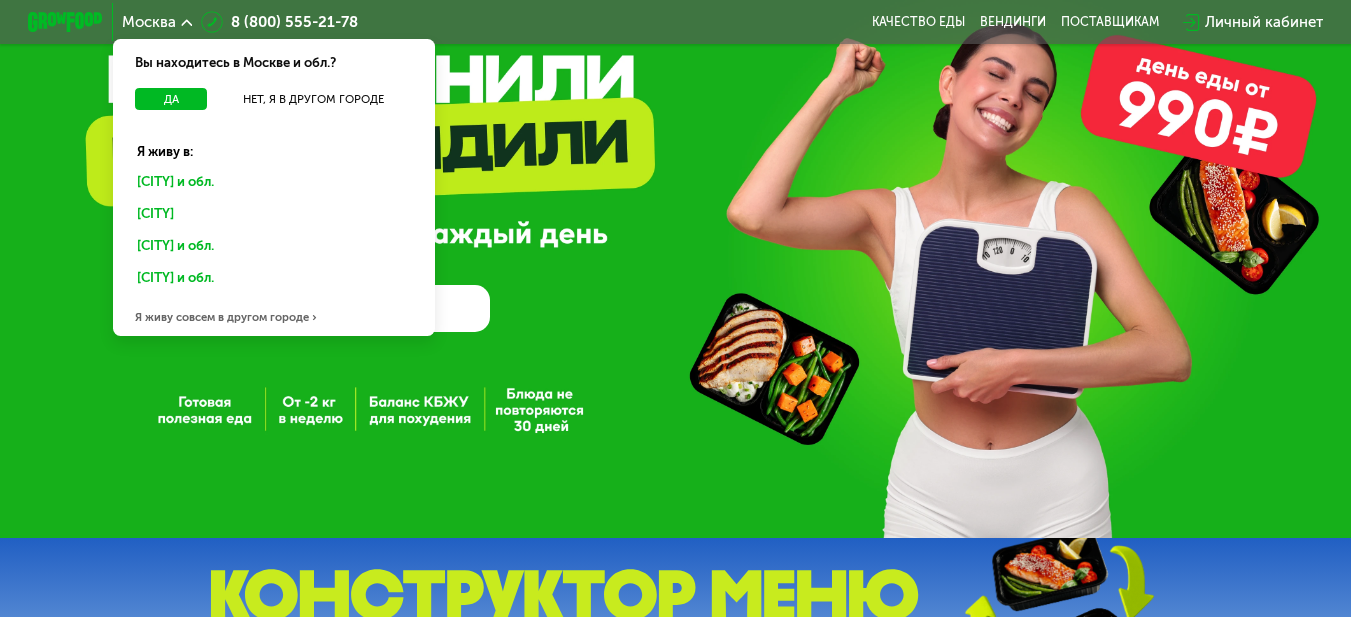 click on "ВЫБРАТЬ МЕНЮ" at bounding box center (374, 308) 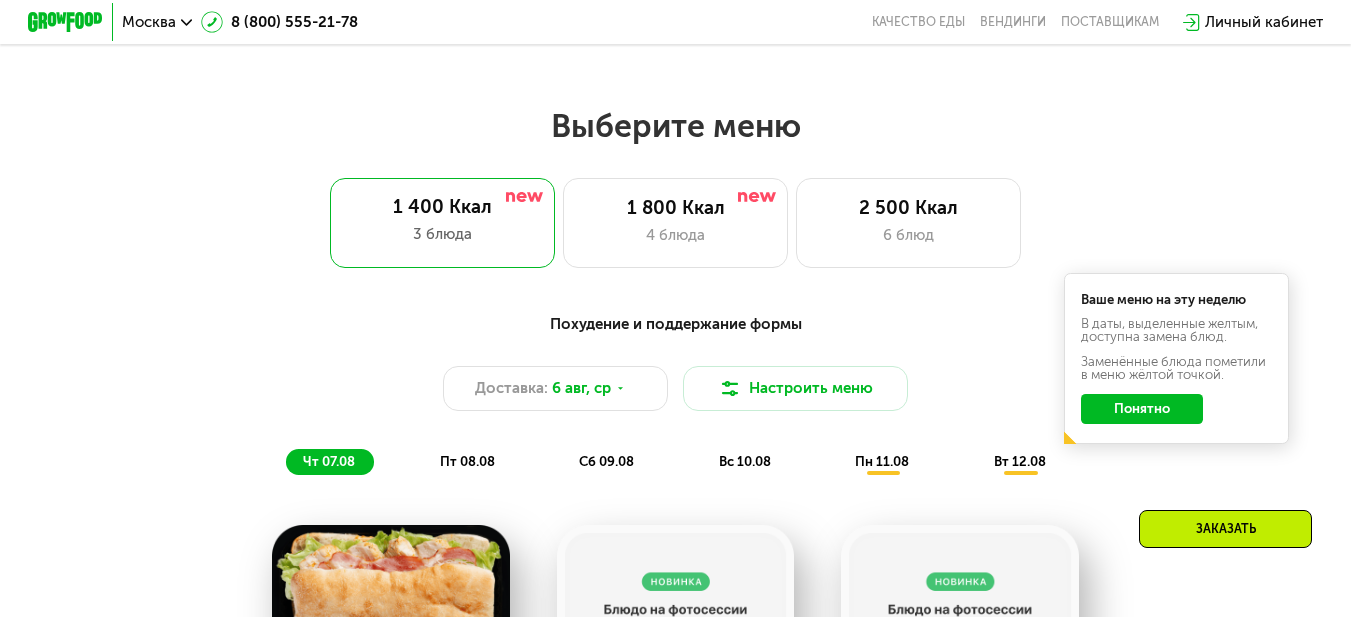 scroll, scrollTop: 816, scrollLeft: 0, axis: vertical 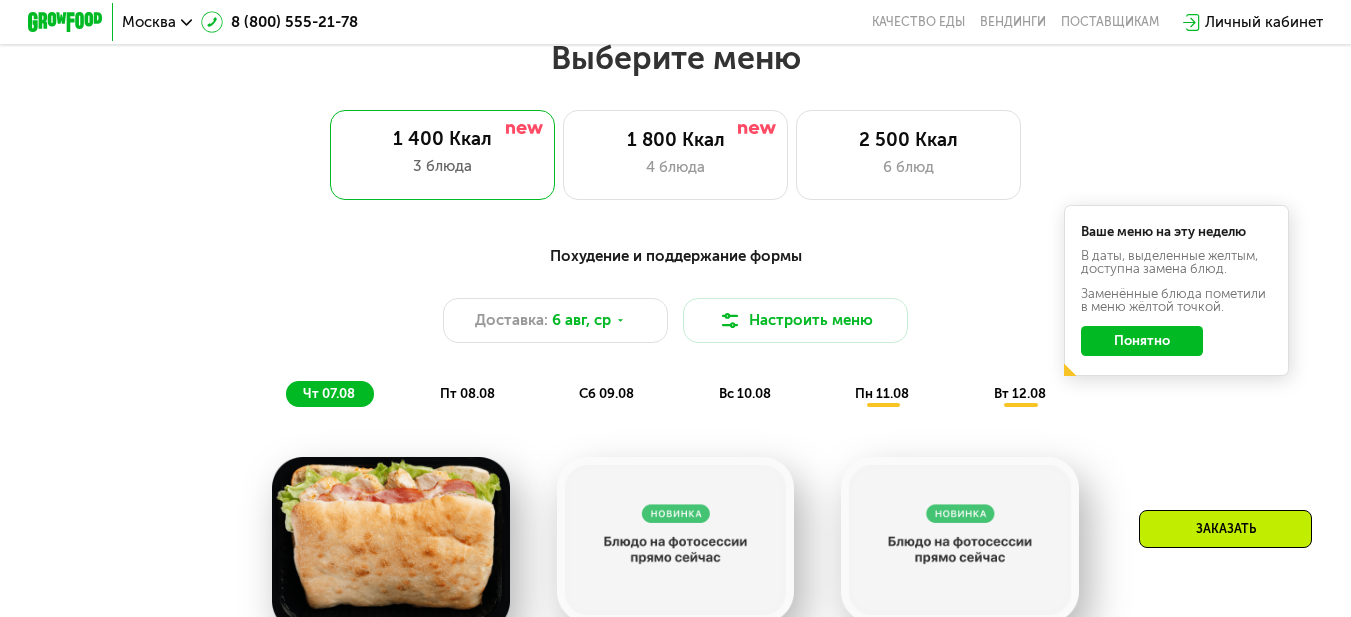 click on "Понятно" 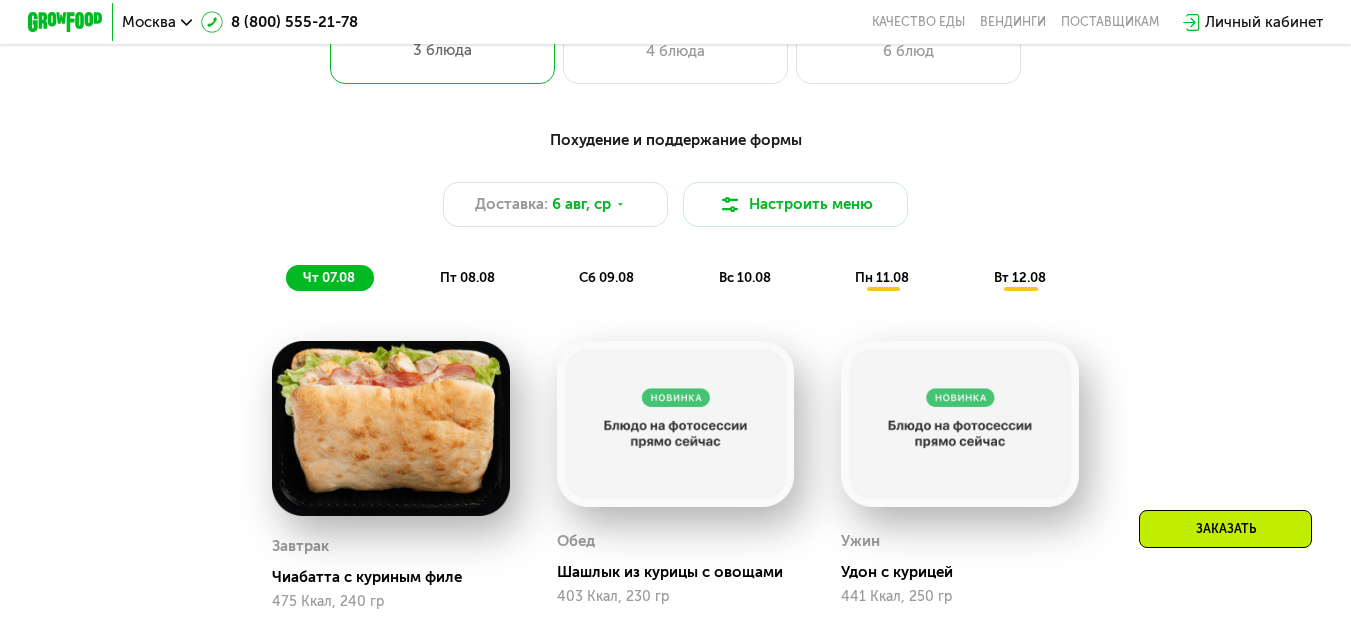 scroll, scrollTop: 816, scrollLeft: 0, axis: vertical 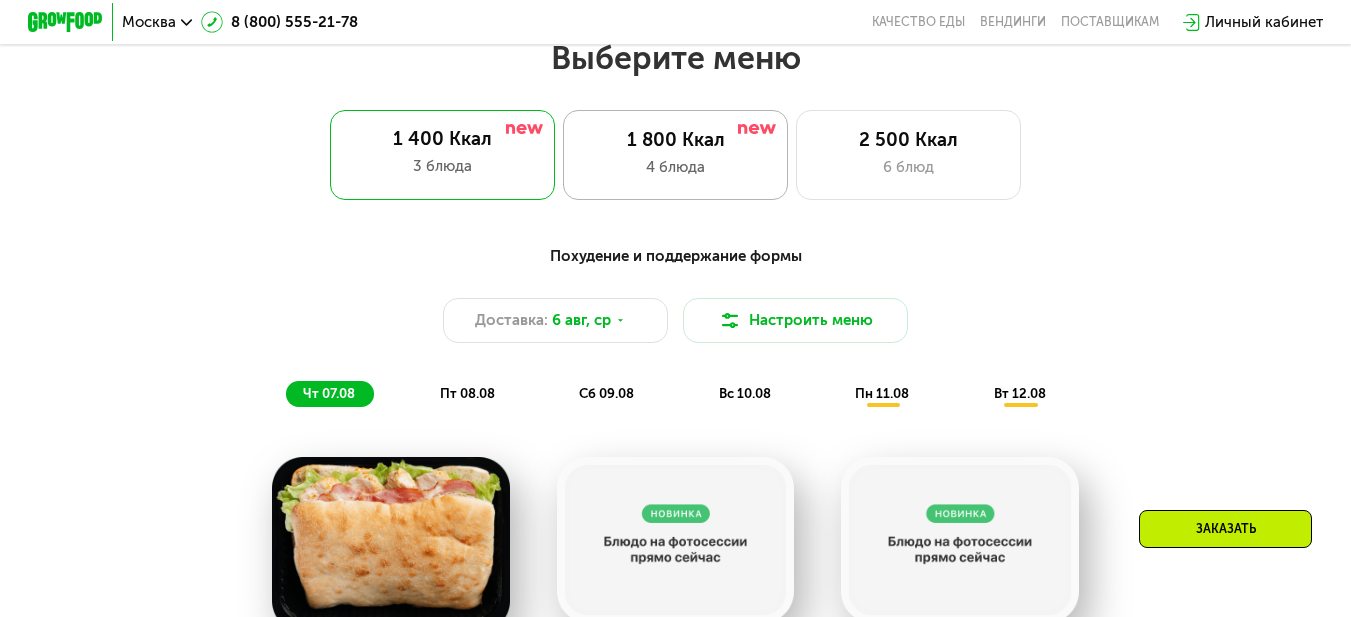 click on "4 блюда" at bounding box center (676, 167) 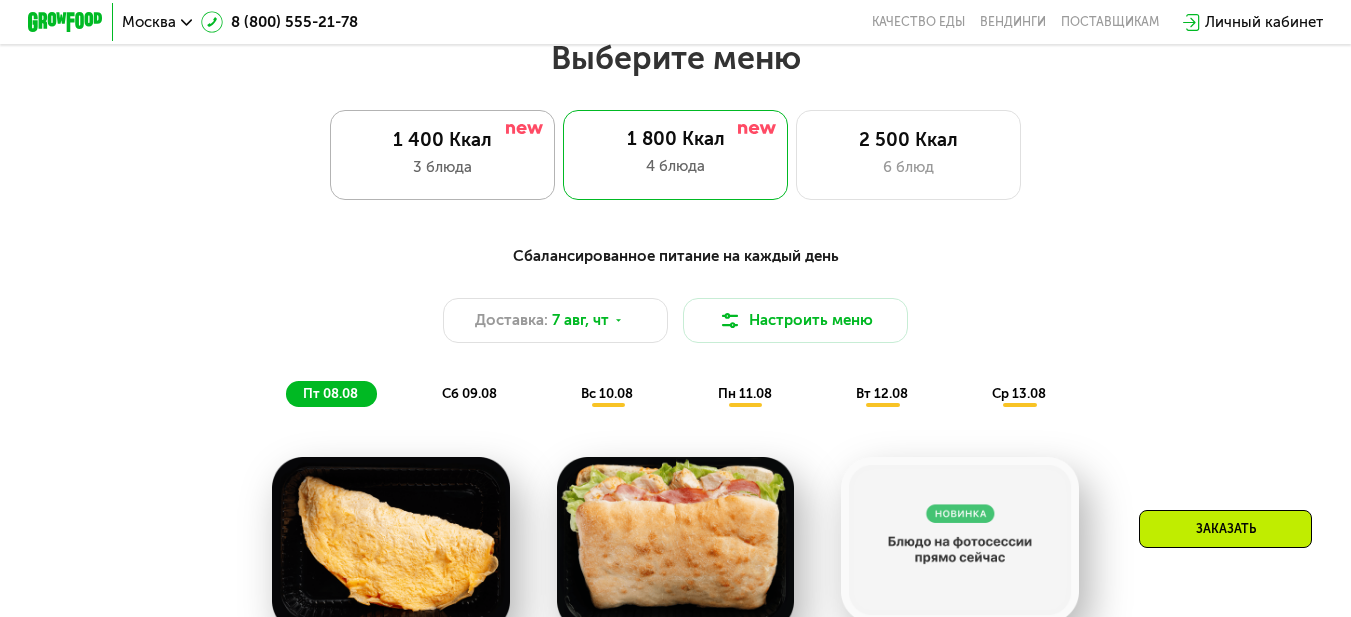 click on "3 блюда" at bounding box center (443, 167) 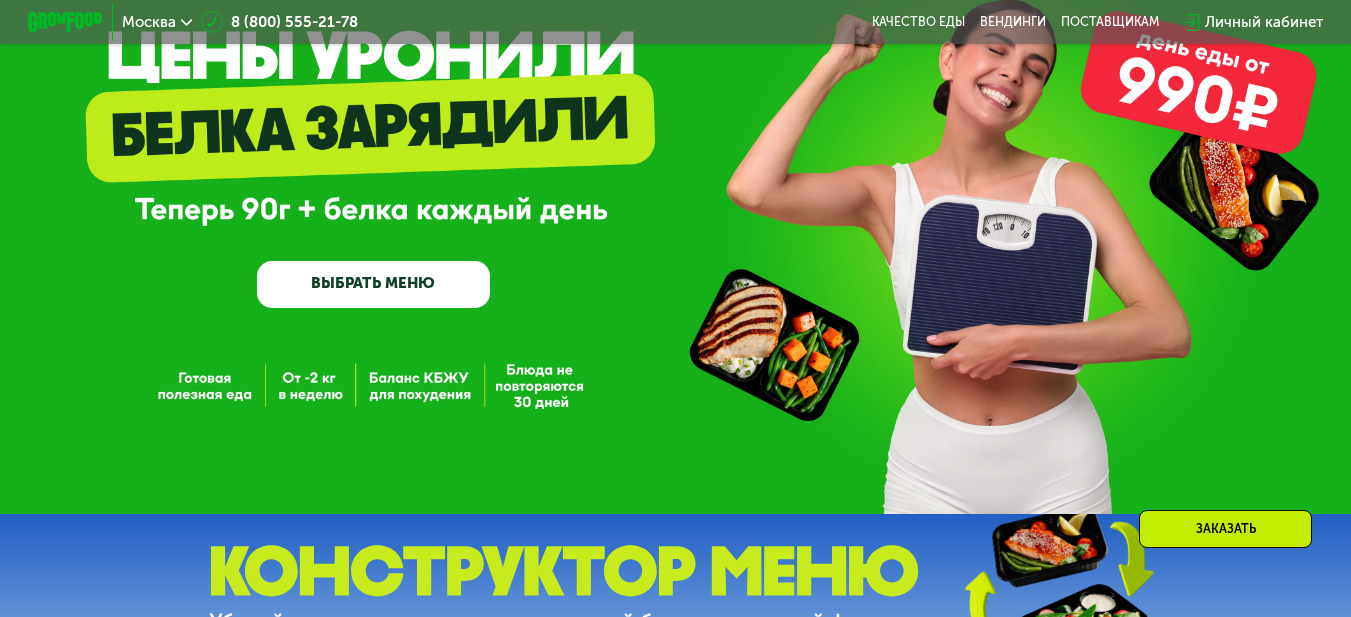 scroll, scrollTop: 116, scrollLeft: 0, axis: vertical 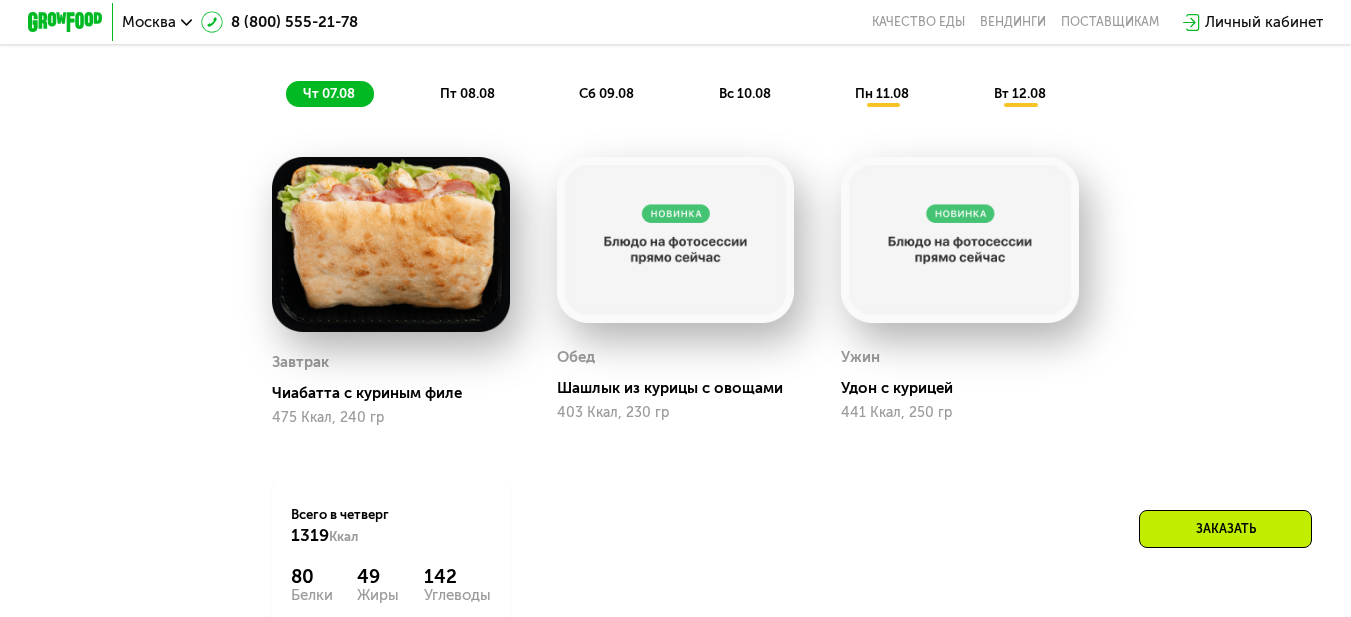 click on "Заказать" at bounding box center (1225, 529) 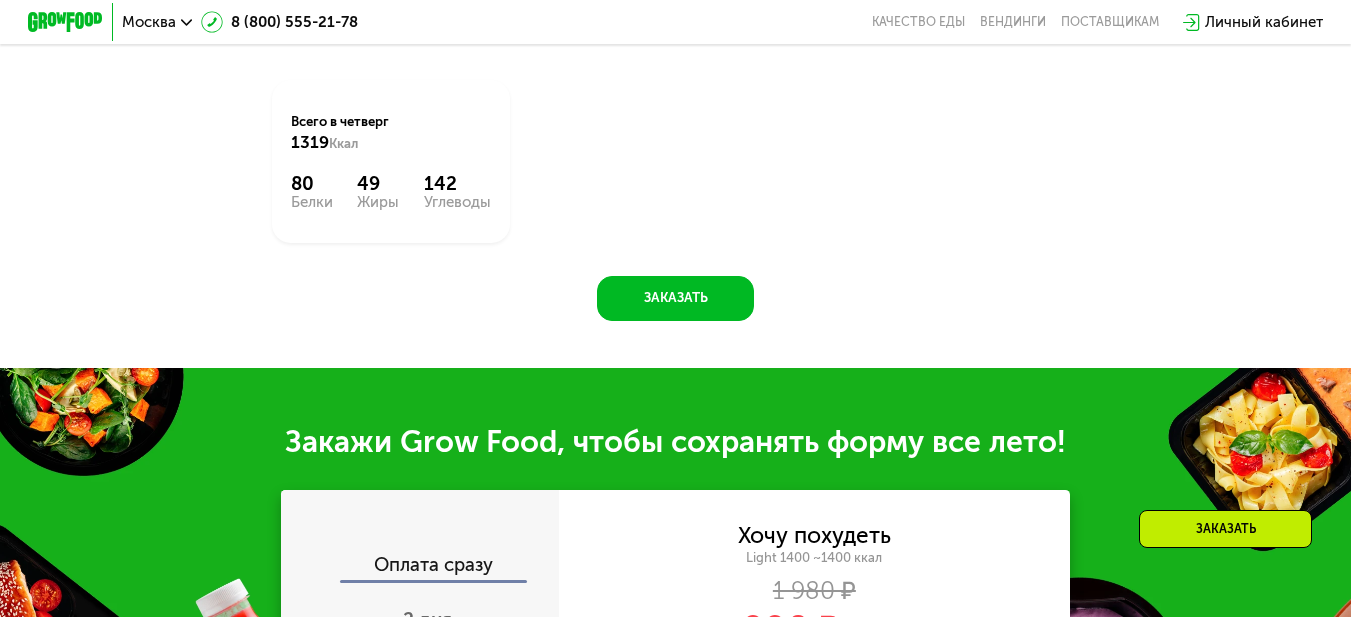 scroll, scrollTop: 1895, scrollLeft: 0, axis: vertical 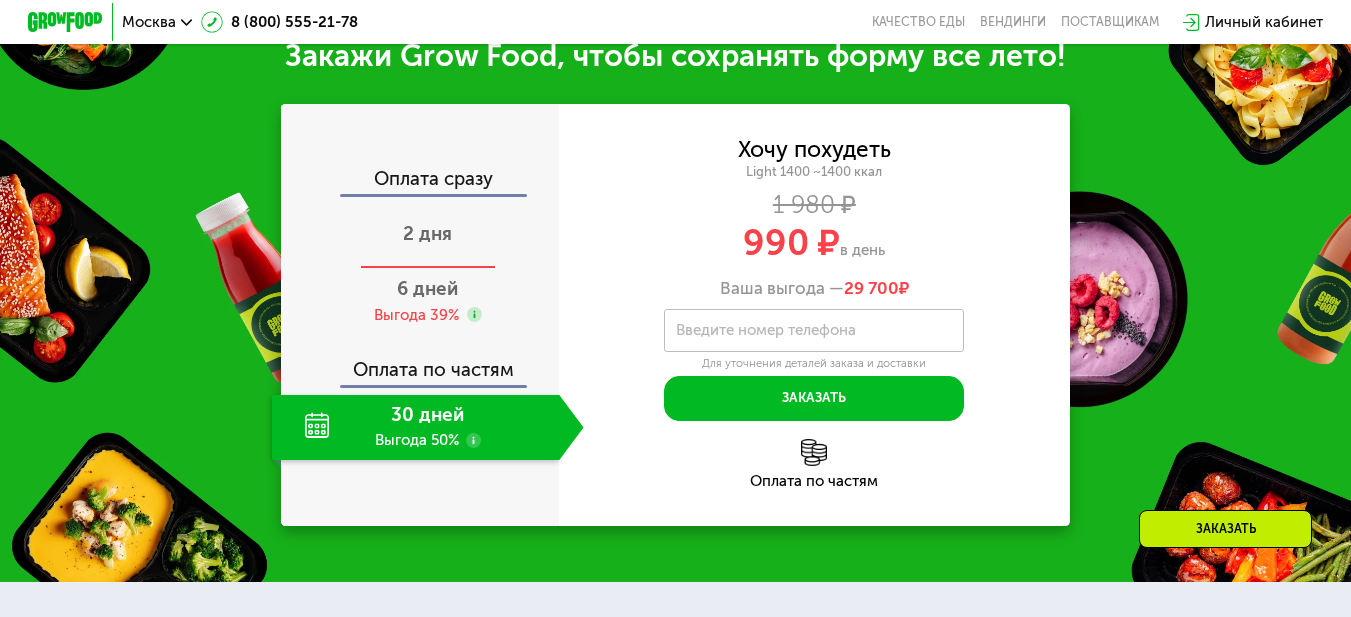 click on "2 дня" at bounding box center (427, 236) 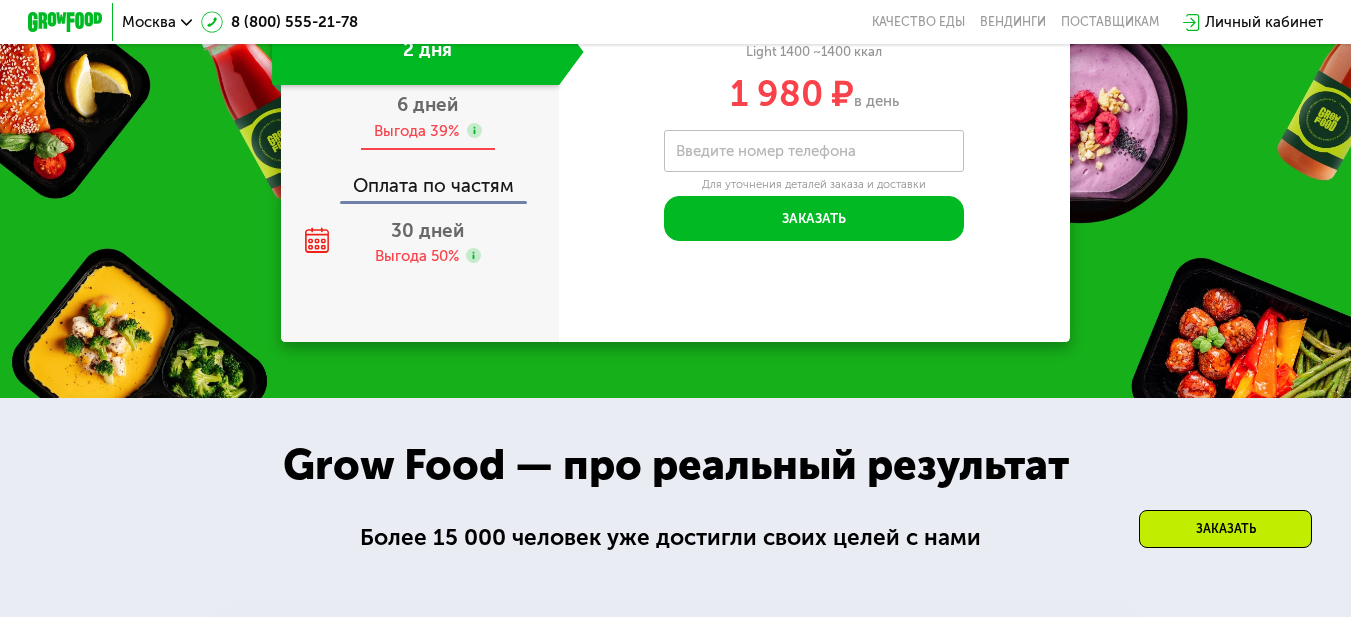 click on "Выгода 39%" at bounding box center [416, 131] 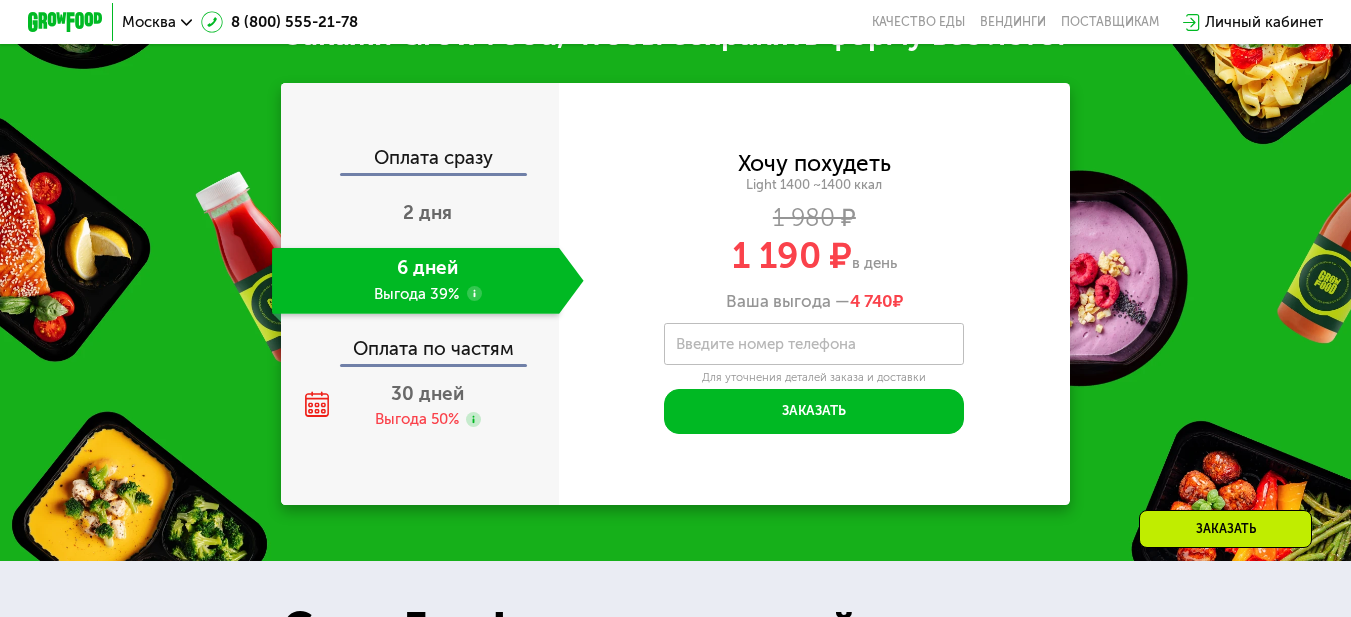 scroll, scrollTop: 2016, scrollLeft: 0, axis: vertical 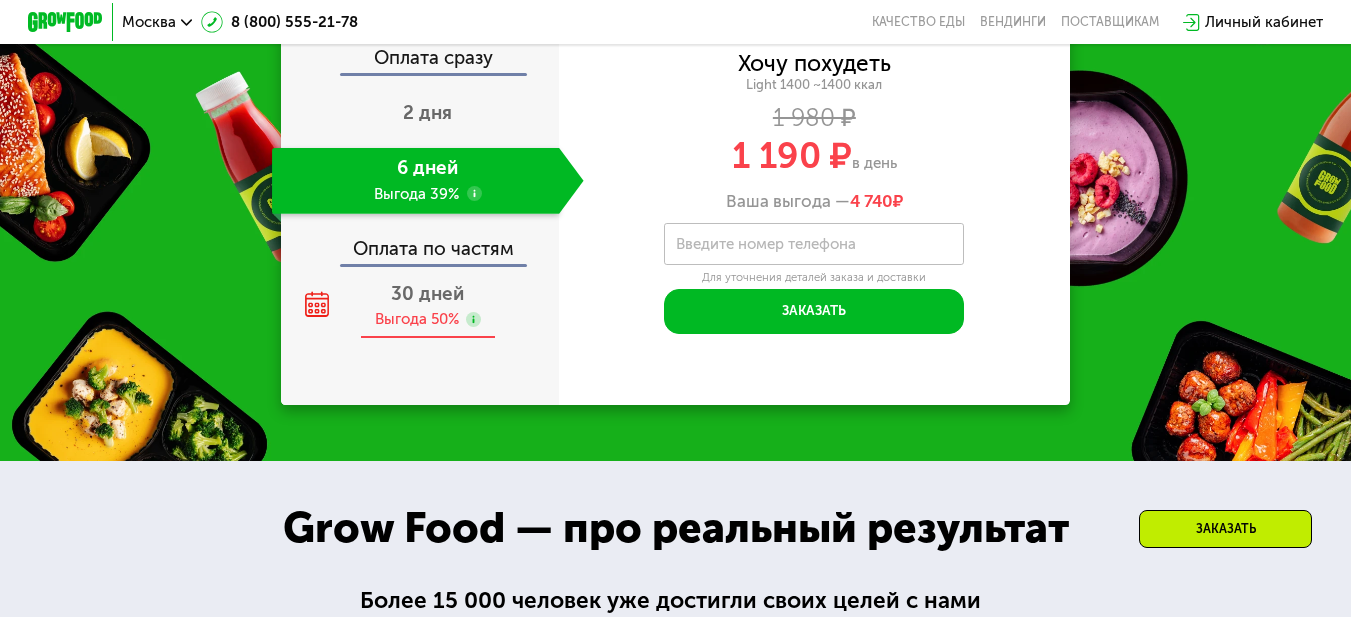 click on "30 дней" at bounding box center (427, 293) 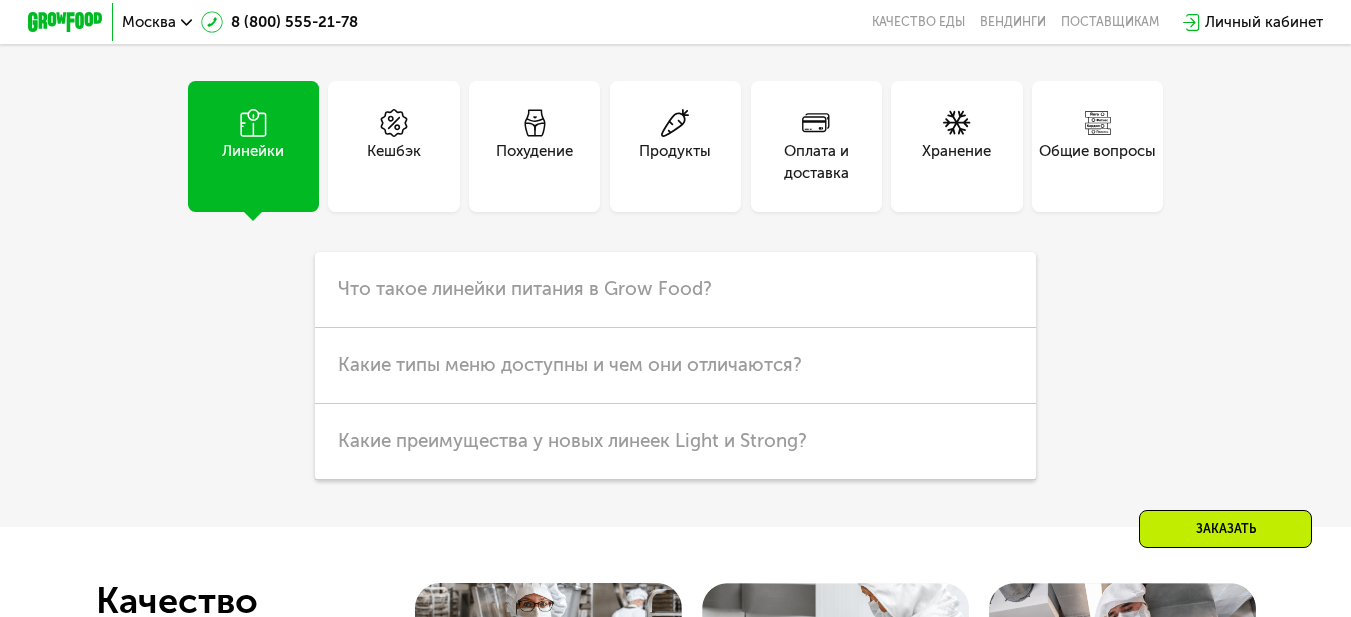 scroll, scrollTop: 4616, scrollLeft: 0, axis: vertical 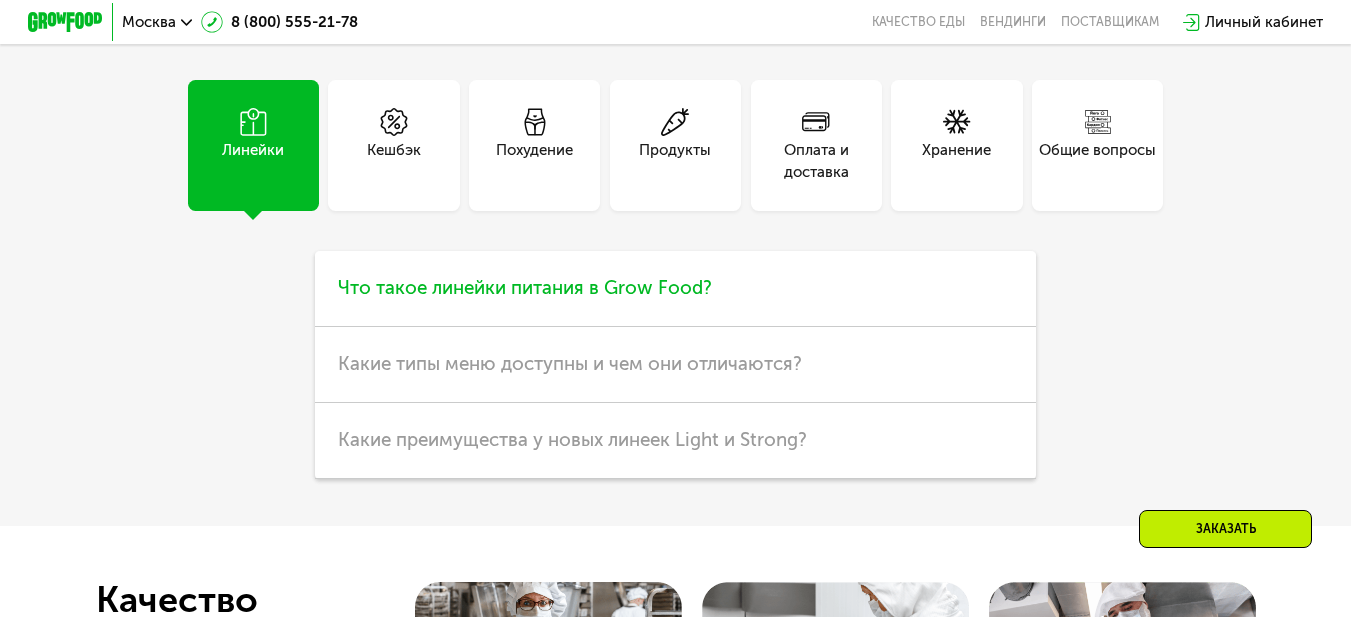 click on "Что такое линейки питания в Grow Food?" at bounding box center (675, 289) 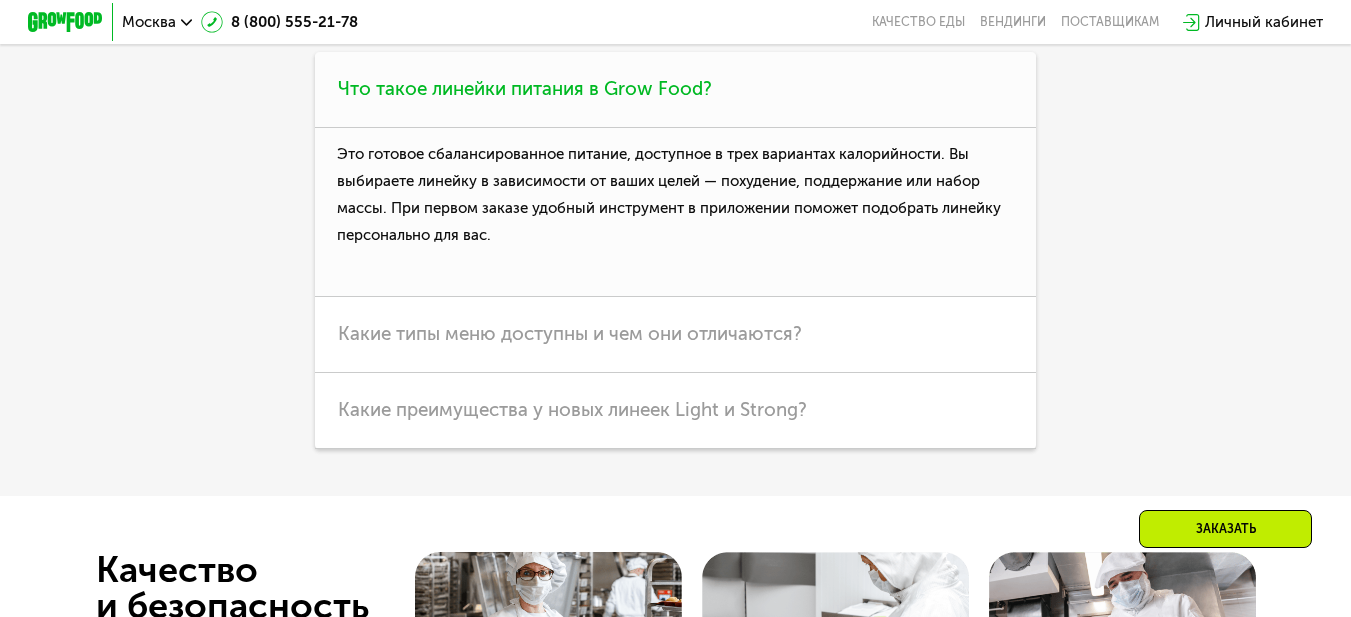 scroll, scrollTop: 4816, scrollLeft: 0, axis: vertical 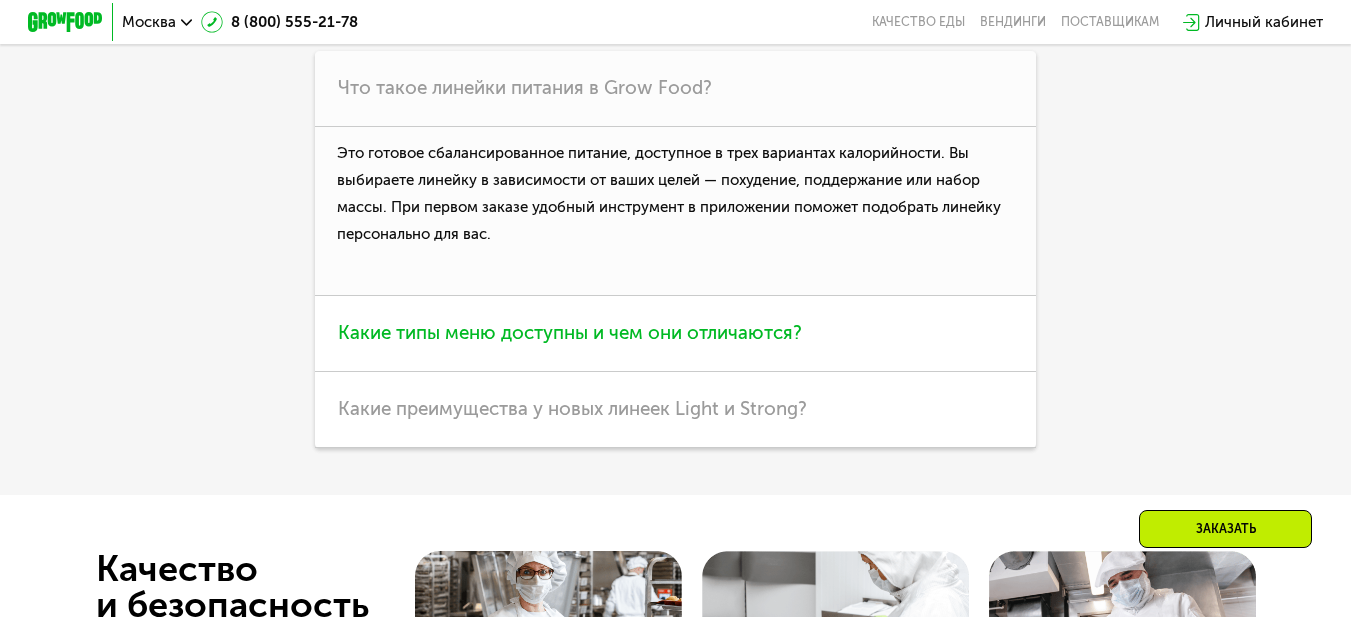 click on "Какие типы меню доступны и чем они отличаются?" at bounding box center [570, 332] 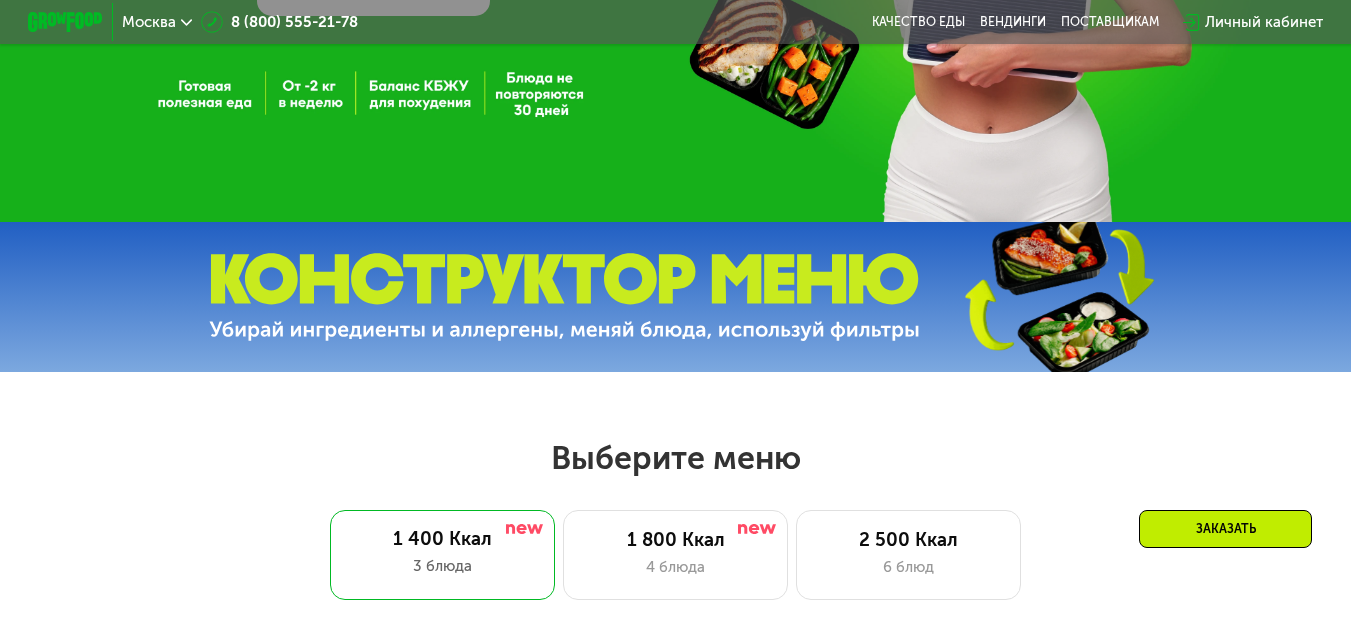 scroll, scrollTop: 716, scrollLeft: 0, axis: vertical 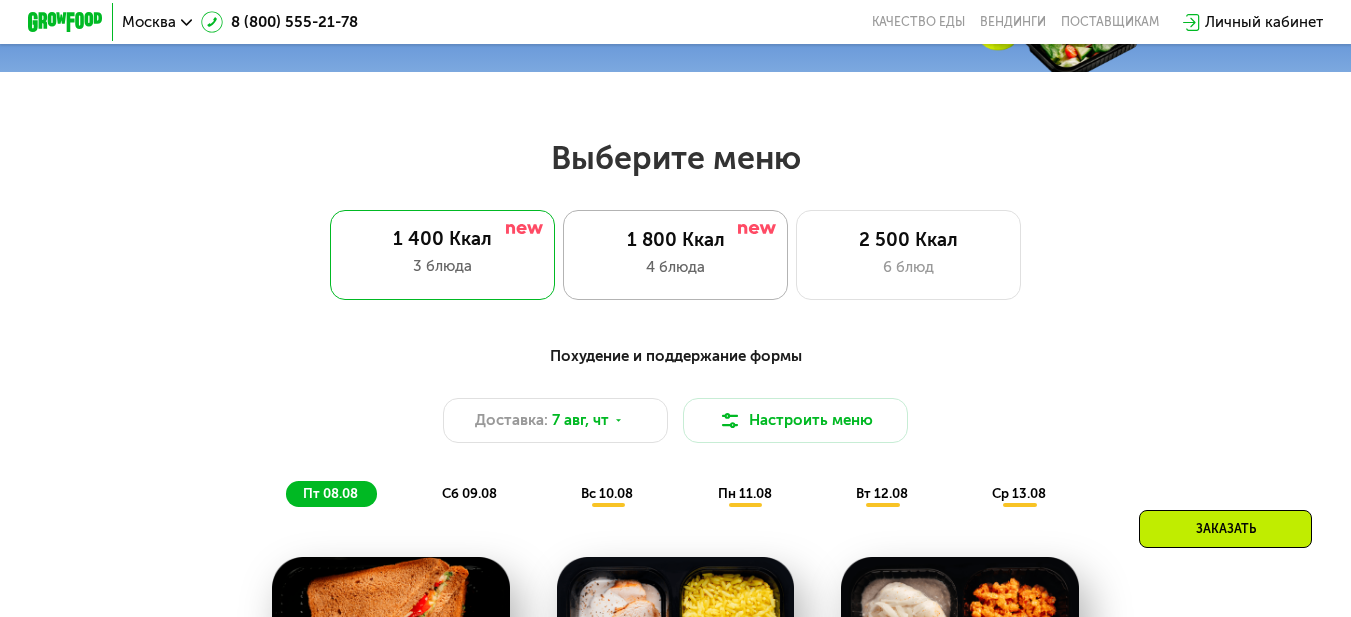 click on "4 блюда" at bounding box center (676, 267) 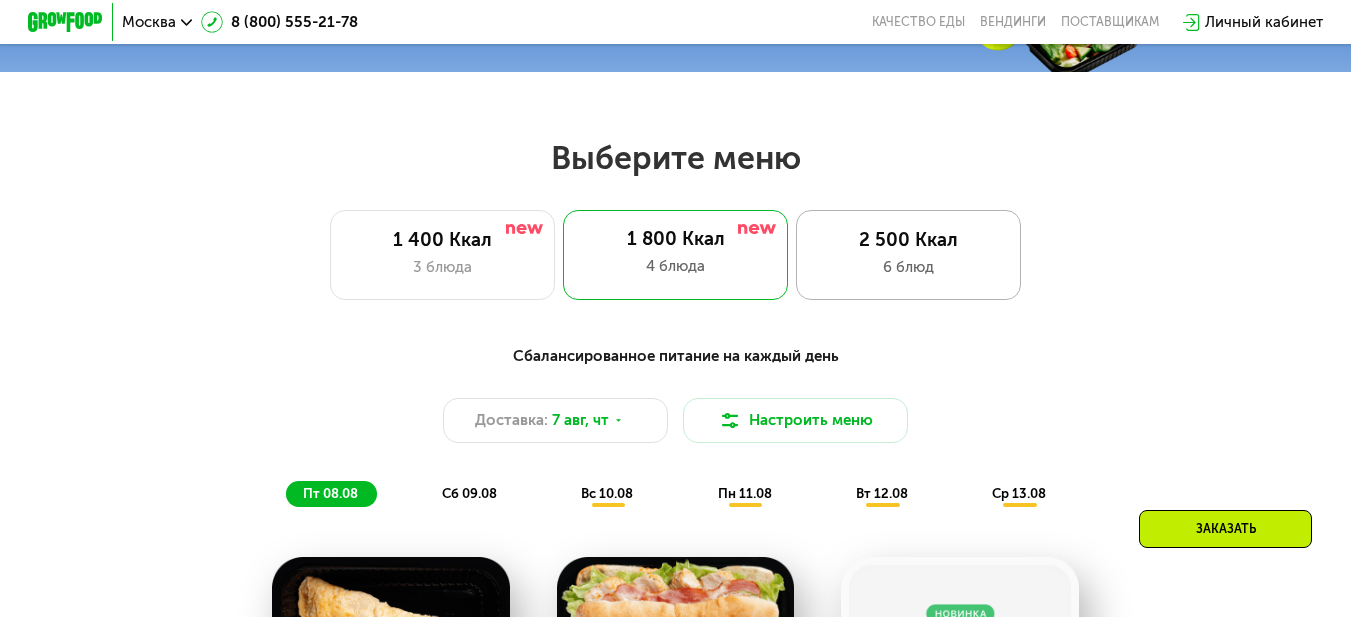 click on "6 блюд" at bounding box center (908, 267) 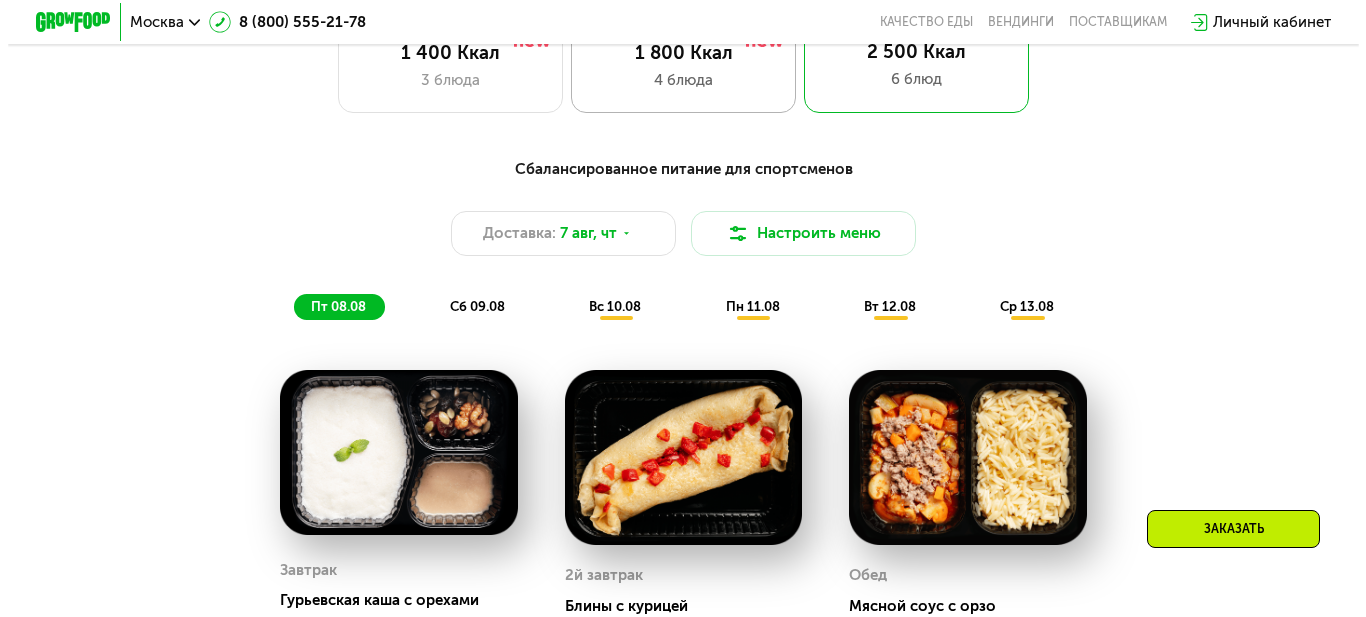 scroll, scrollTop: 916, scrollLeft: 0, axis: vertical 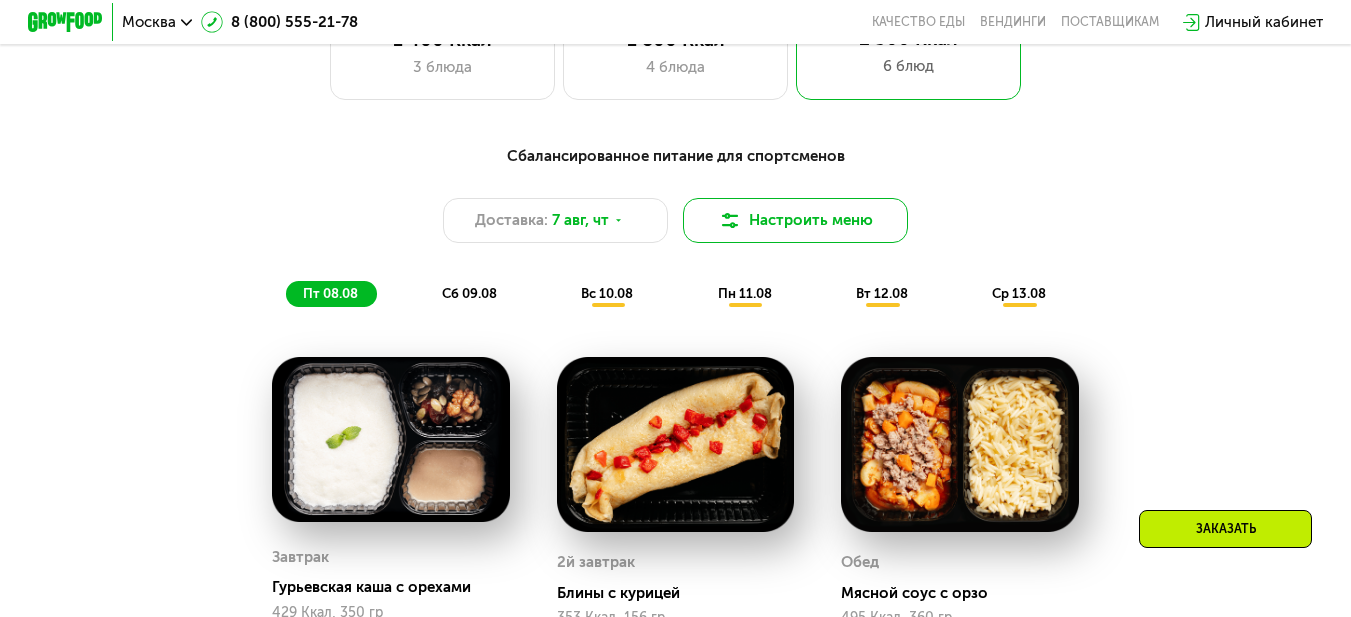 click on "Настроить меню" at bounding box center (795, 220) 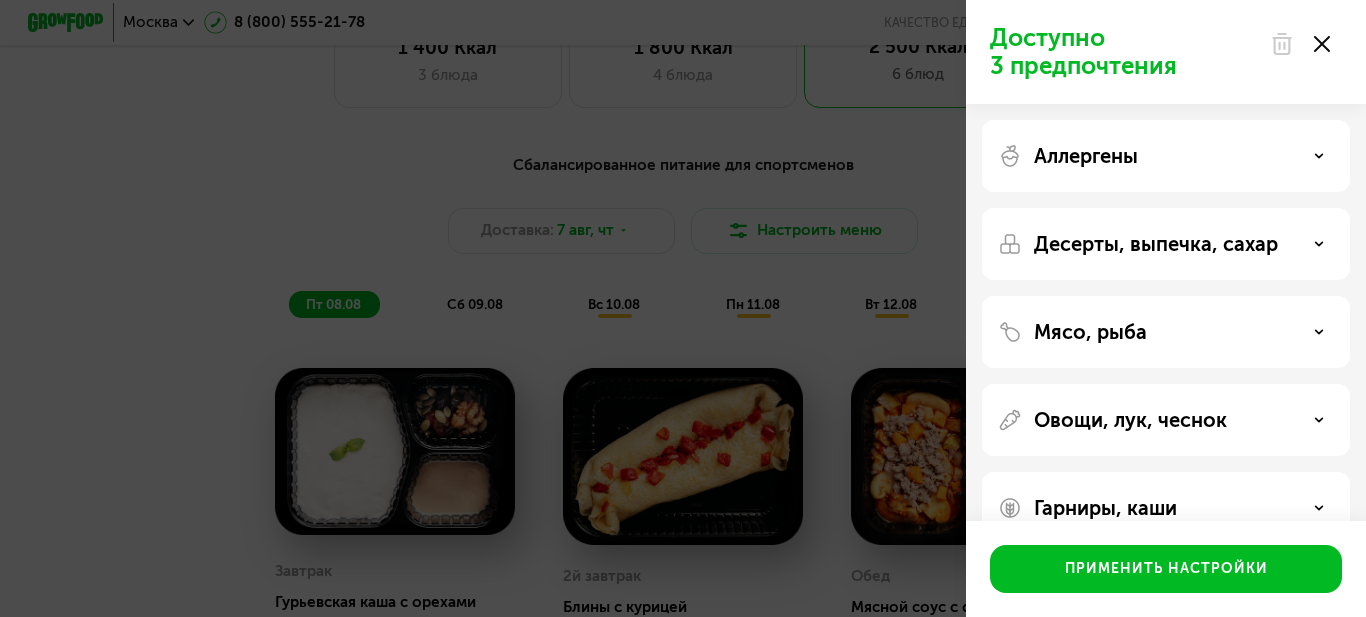 scroll, scrollTop: 43, scrollLeft: 0, axis: vertical 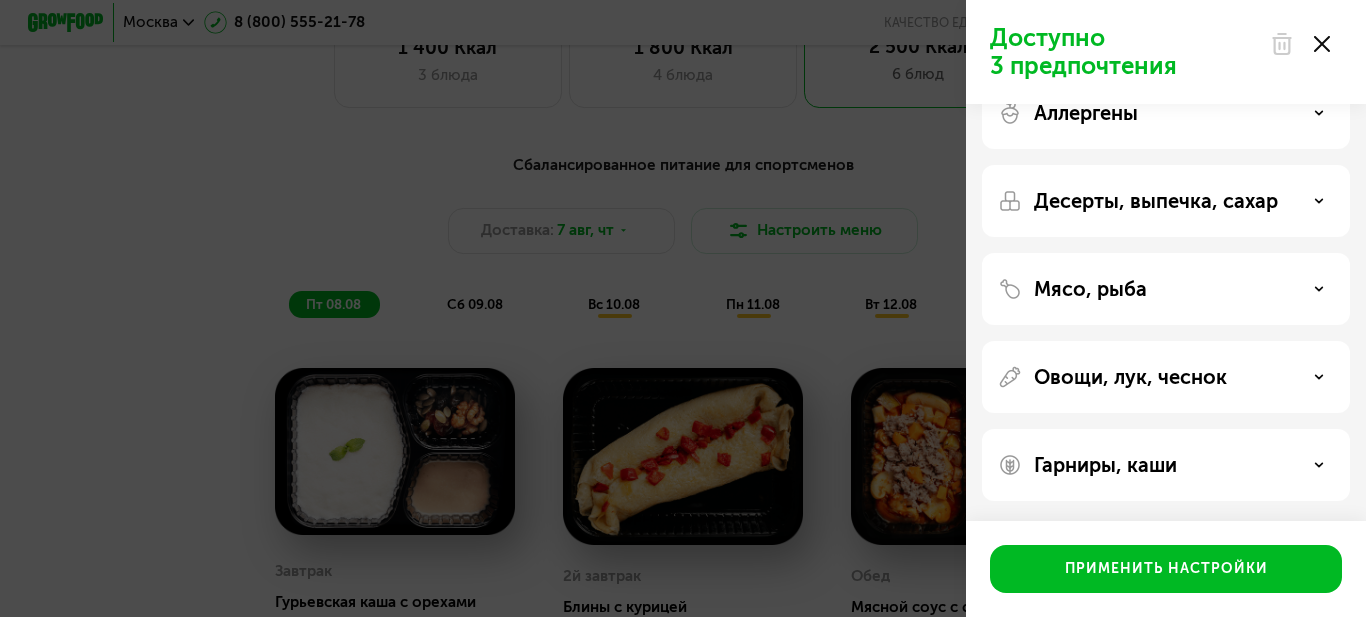 click on "Десерты, выпечка, сахар" 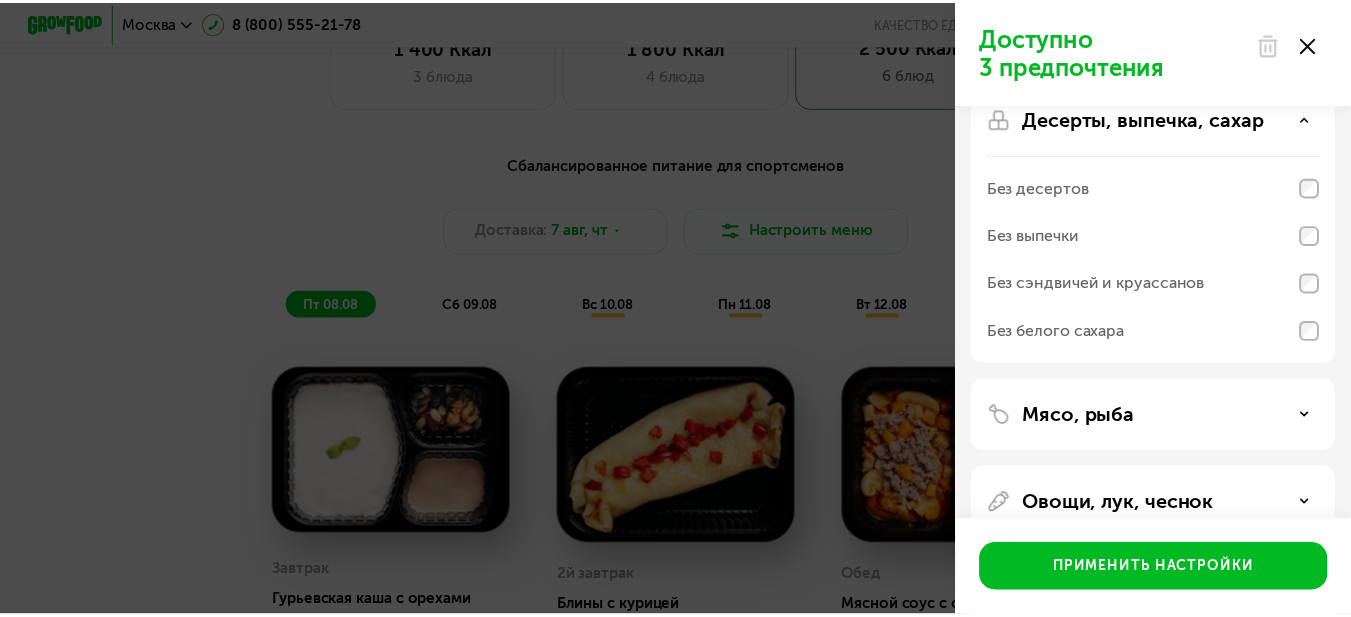 scroll, scrollTop: 243, scrollLeft: 0, axis: vertical 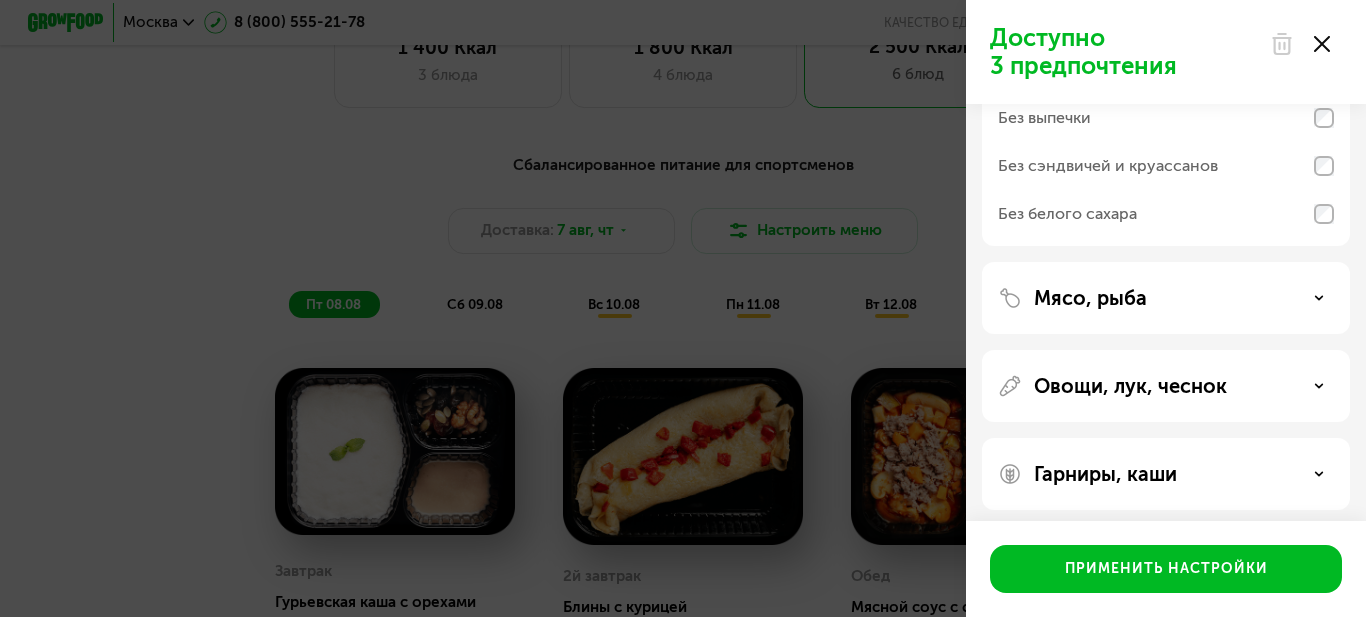 click 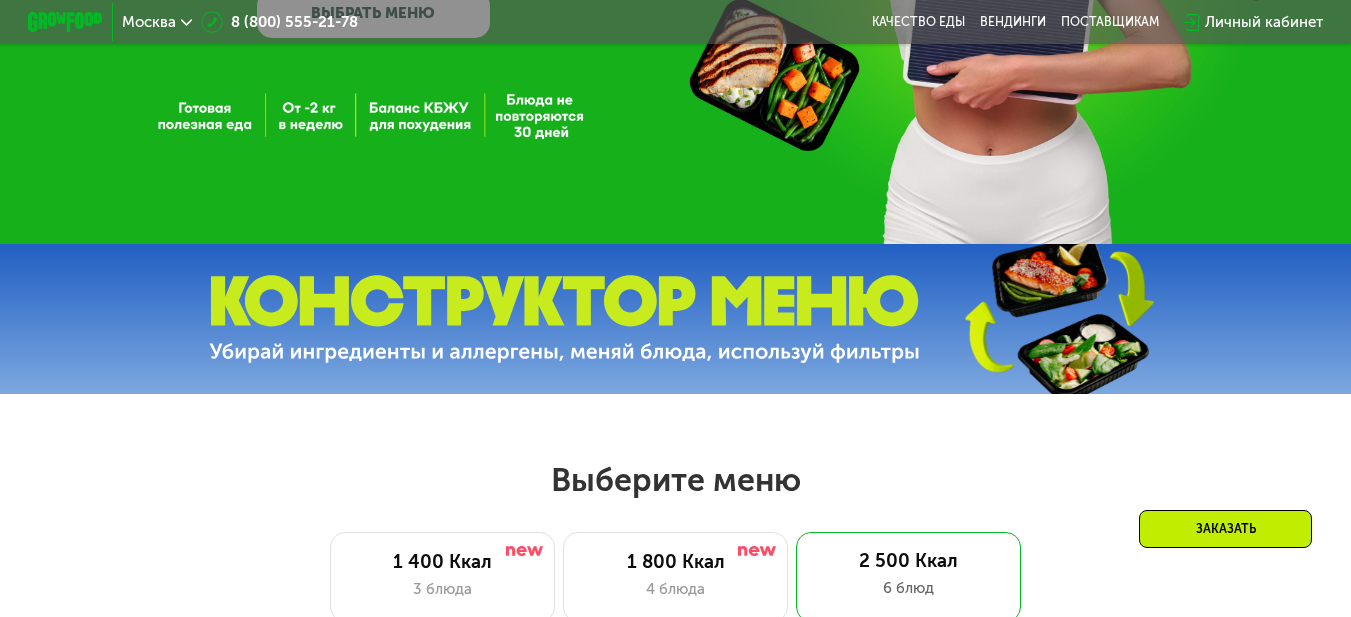 scroll, scrollTop: 216, scrollLeft: 0, axis: vertical 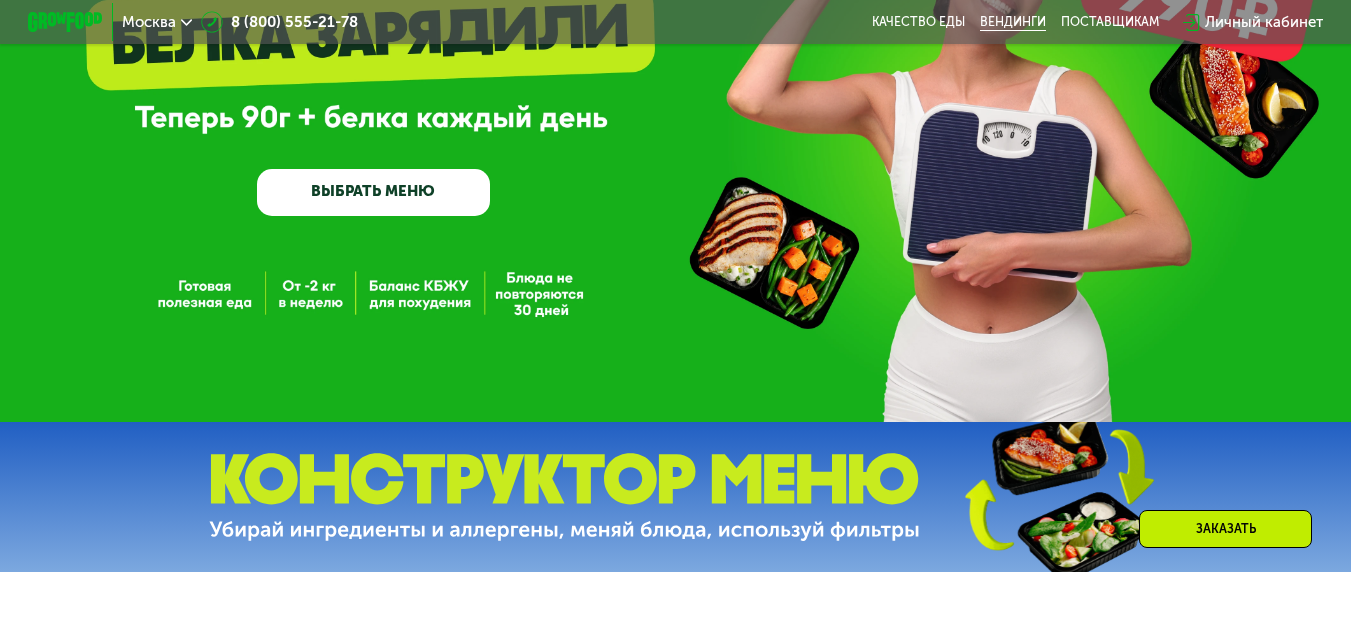 click on "Вендинги" at bounding box center [1013, 22] 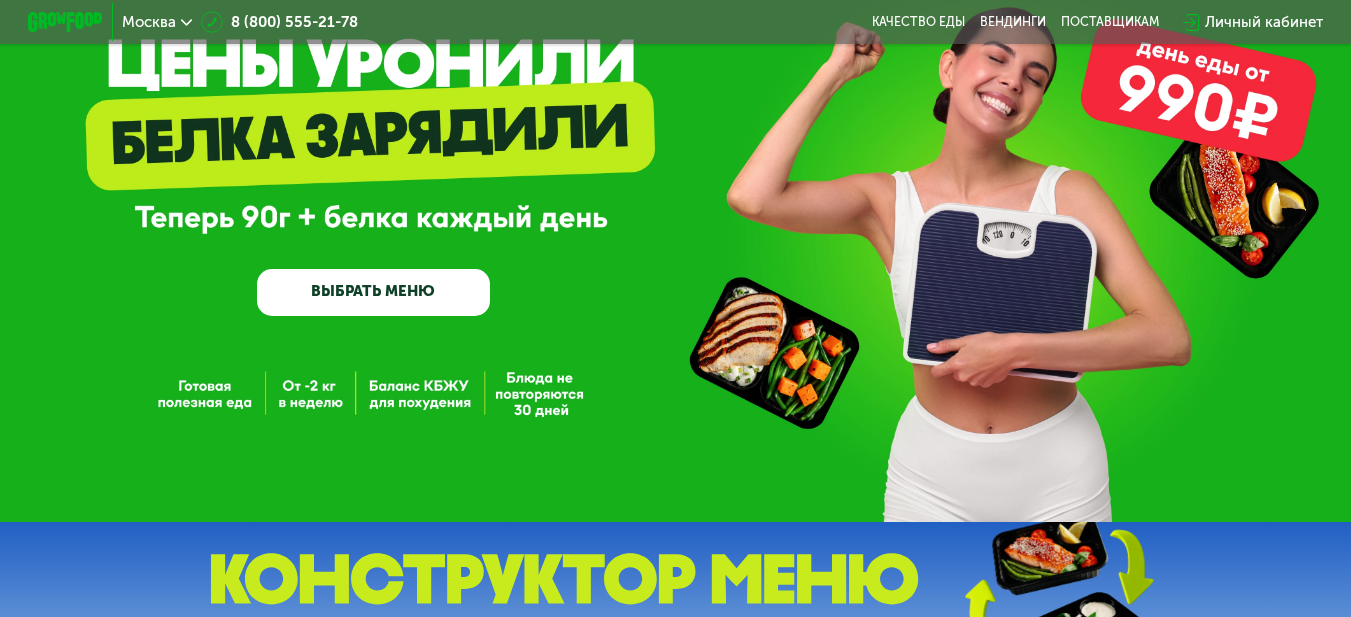 scroll, scrollTop: 0, scrollLeft: 0, axis: both 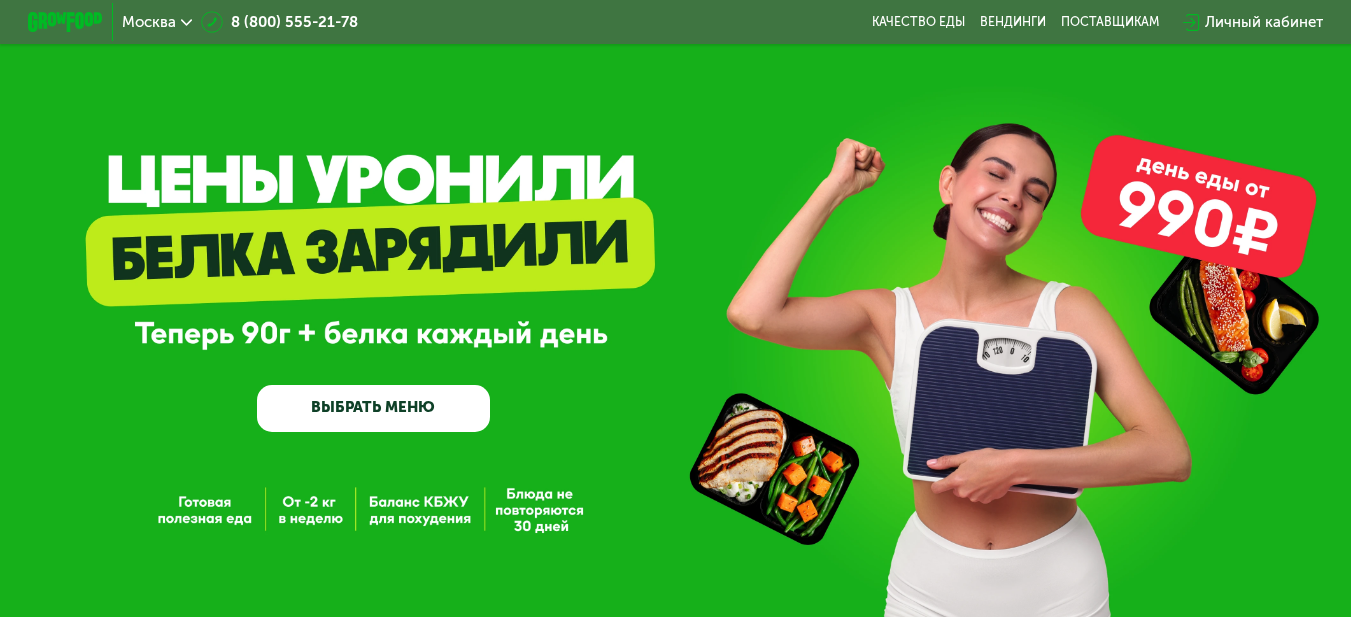 click on "ВЫБРАТЬ МЕНЮ" at bounding box center [374, 408] 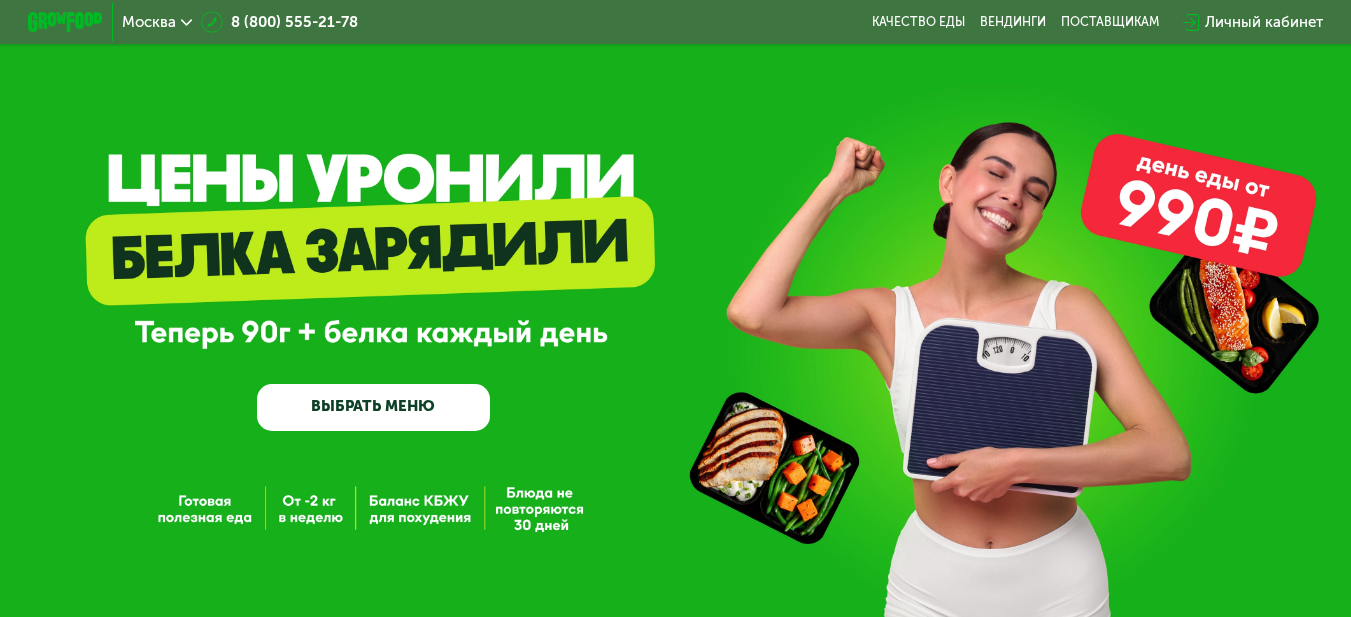 click on "ВЫБРАТЬ МЕНЮ" at bounding box center [374, 407] 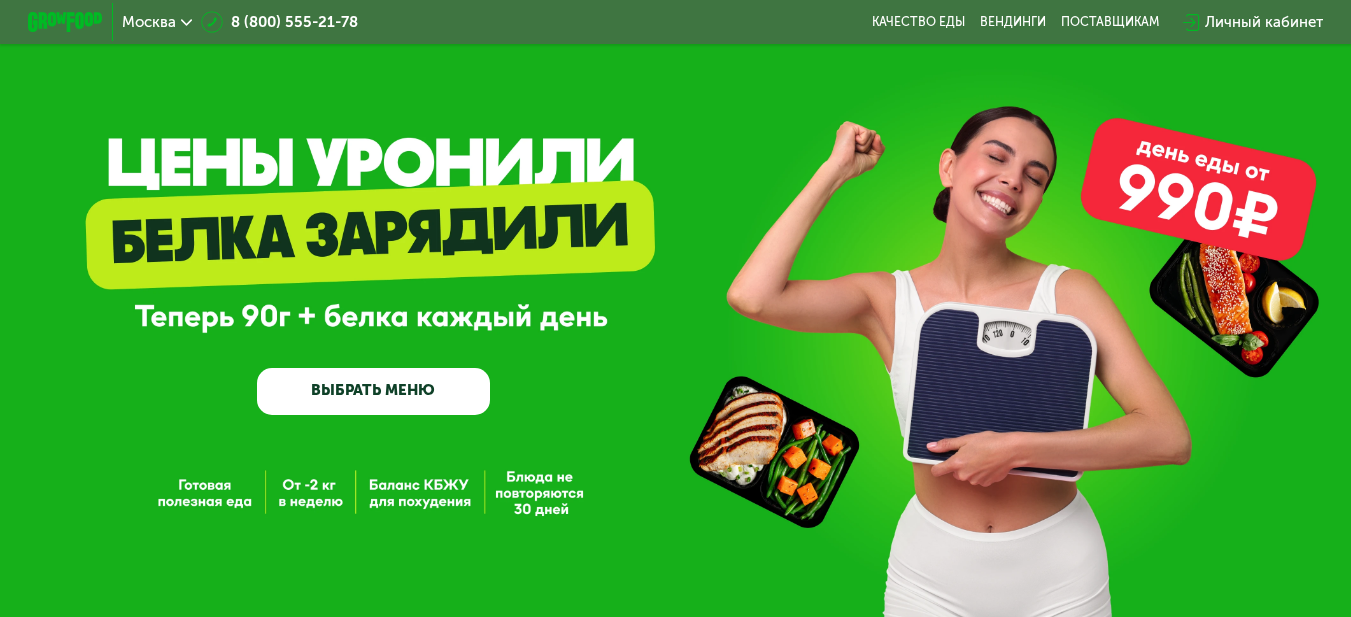click on "ВЫБРАТЬ МЕНЮ" at bounding box center [374, 391] 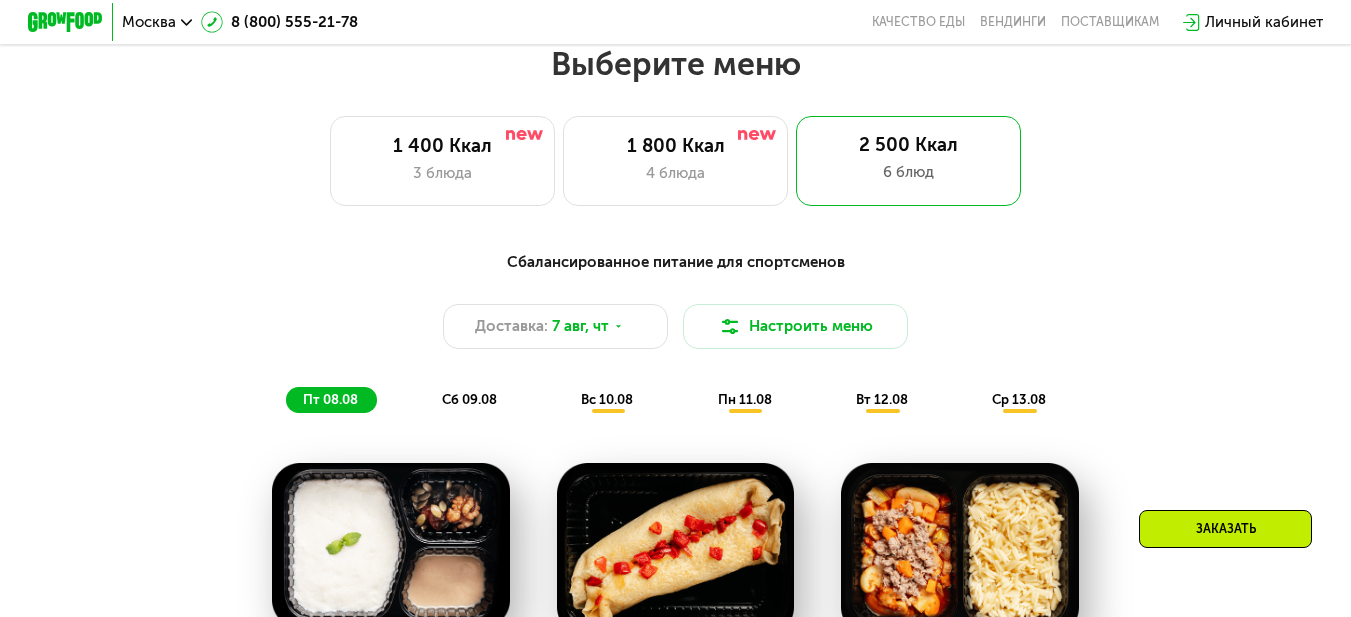 scroll, scrollTop: 816, scrollLeft: 0, axis: vertical 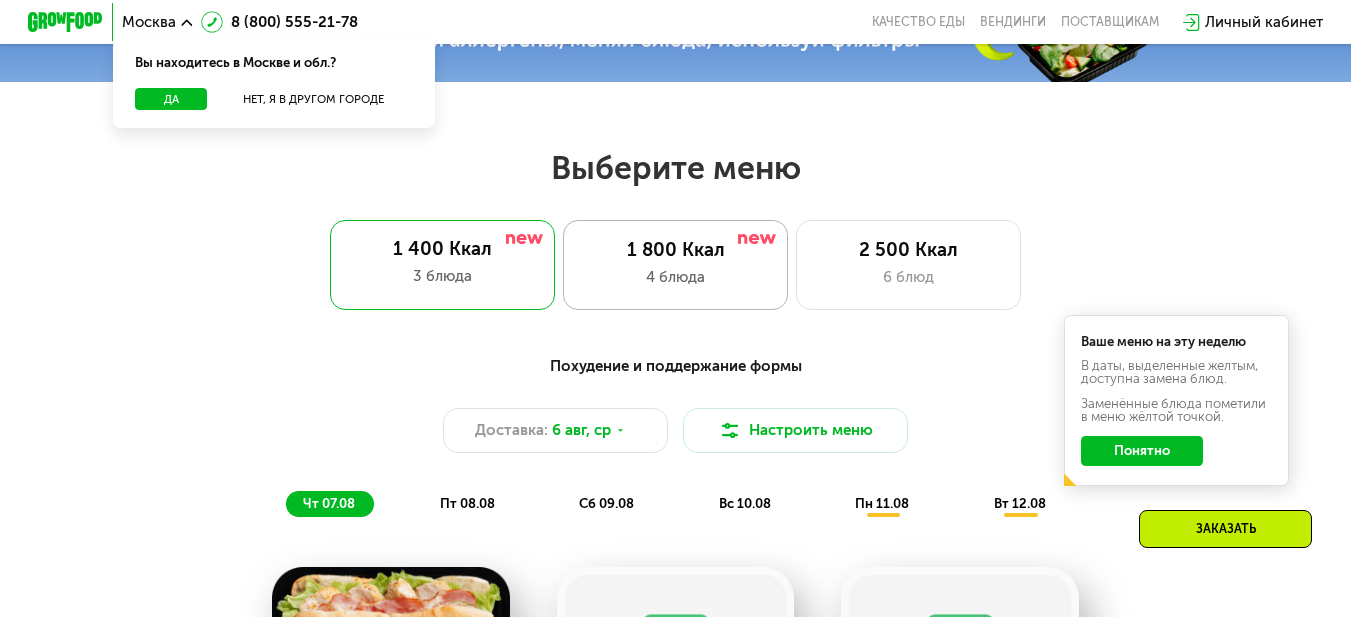 click on "1 800 Ккал 4 блюда" 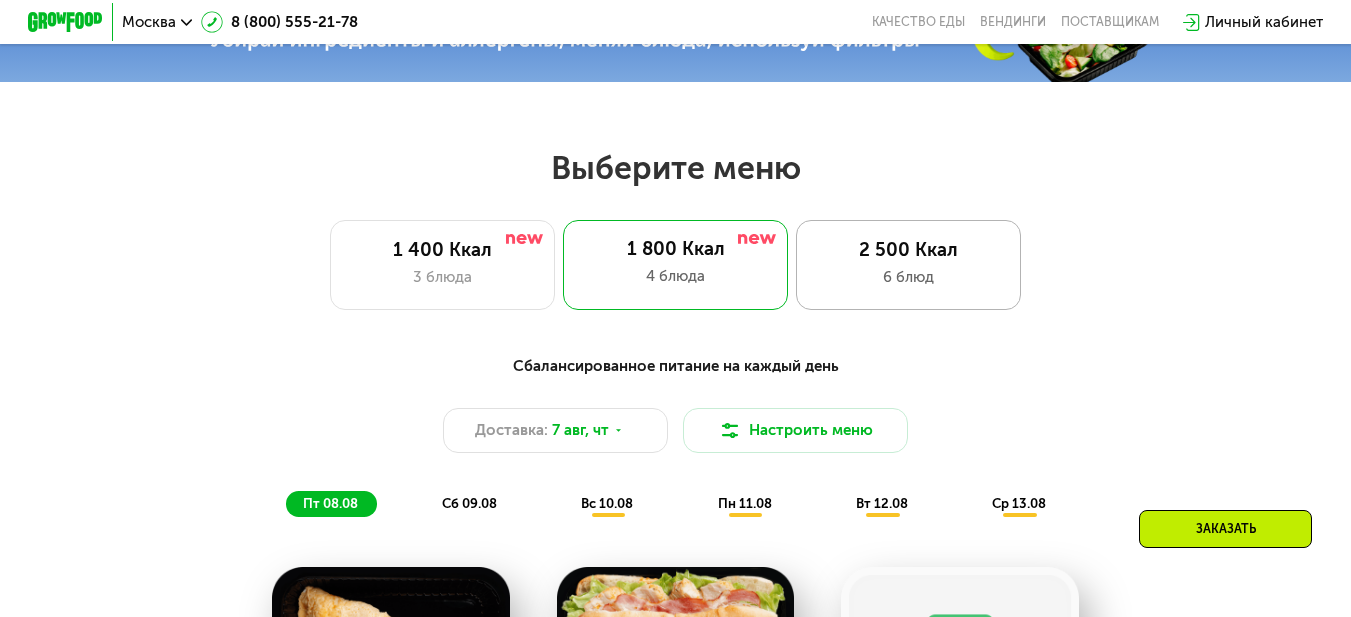 click on "6 блюд" at bounding box center [908, 277] 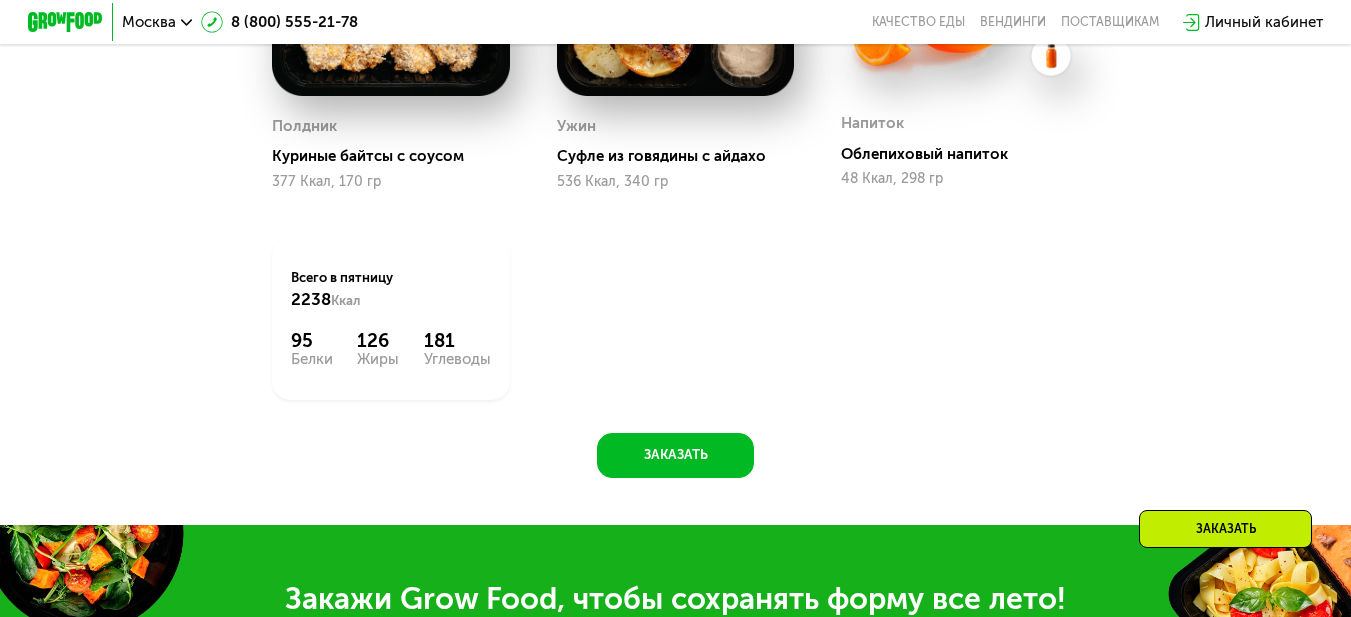 scroll, scrollTop: 1506, scrollLeft: 0, axis: vertical 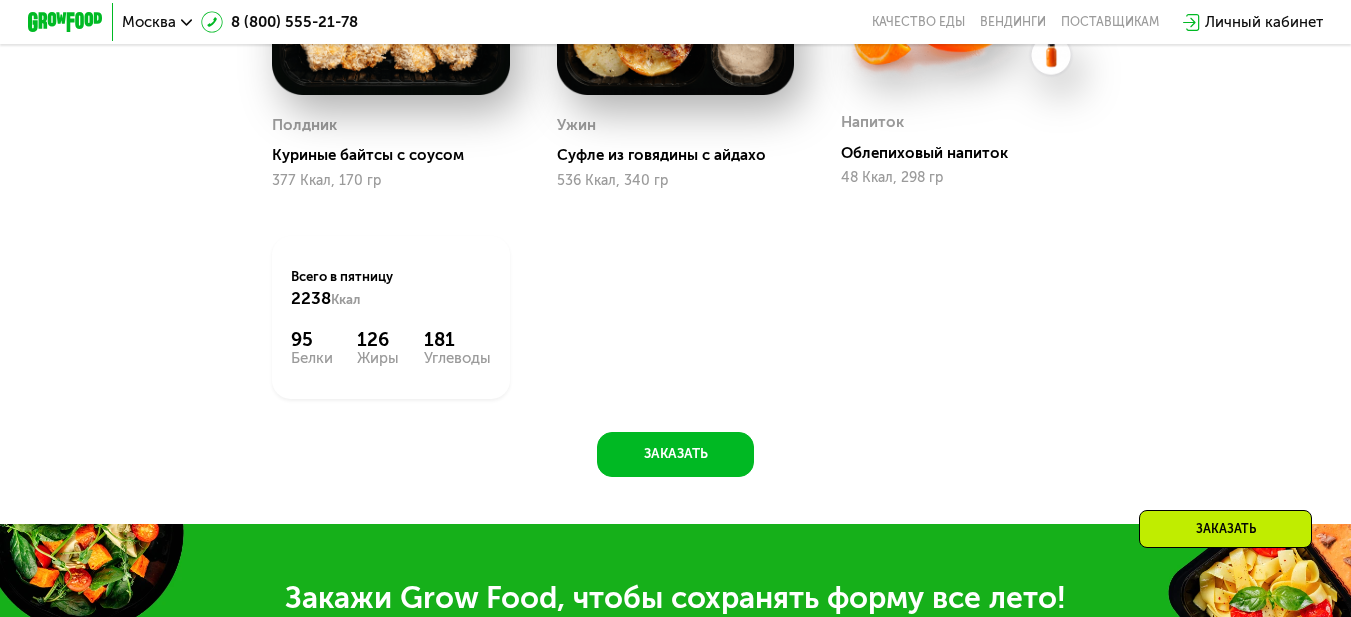 click at bounding box center (676, 7) 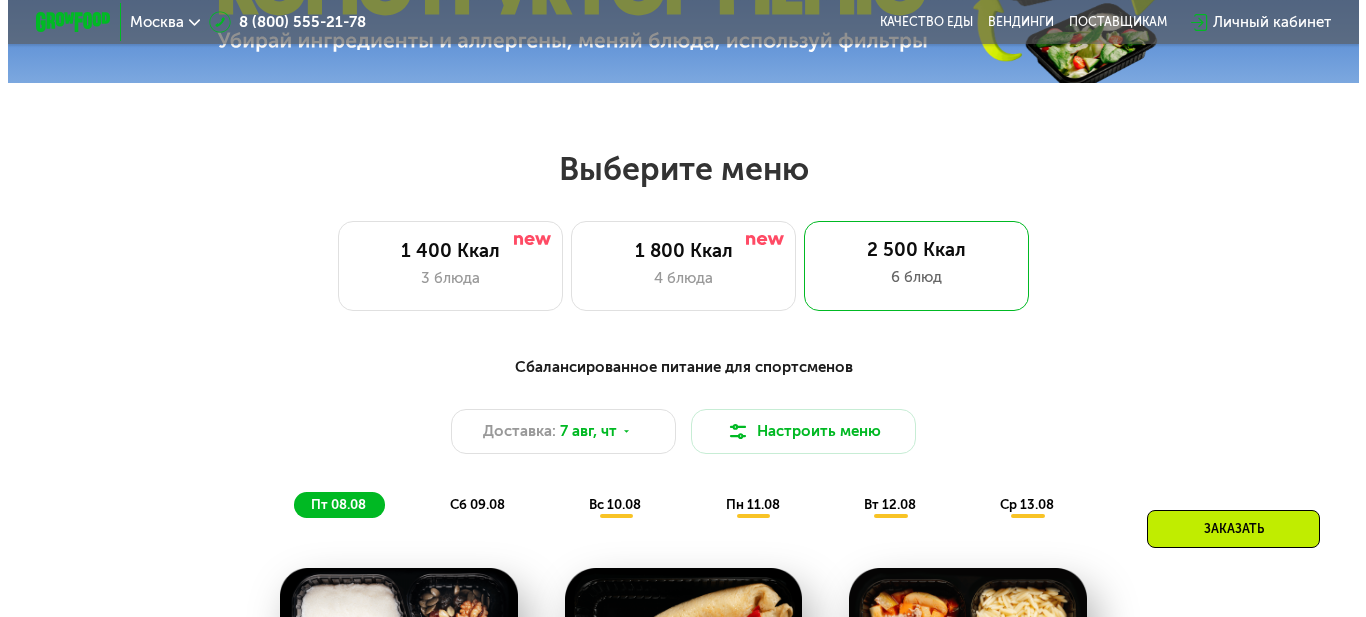 scroll, scrollTop: 706, scrollLeft: 0, axis: vertical 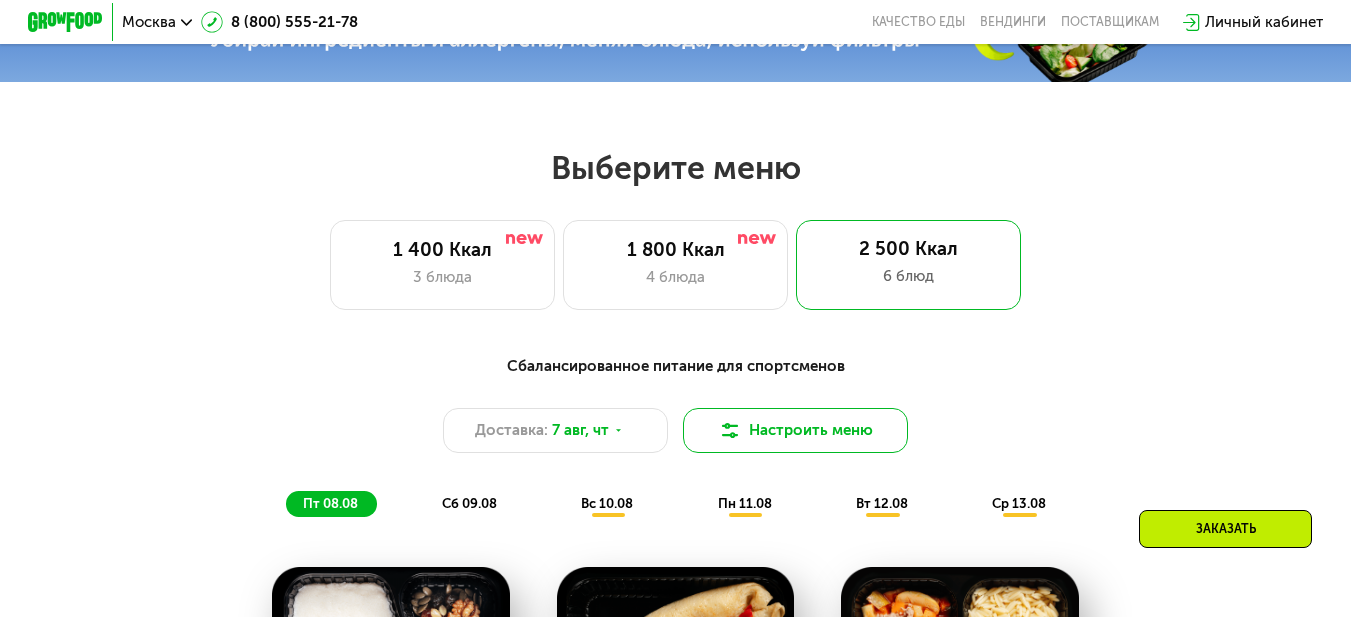 click on "Настроить меню" at bounding box center (795, 430) 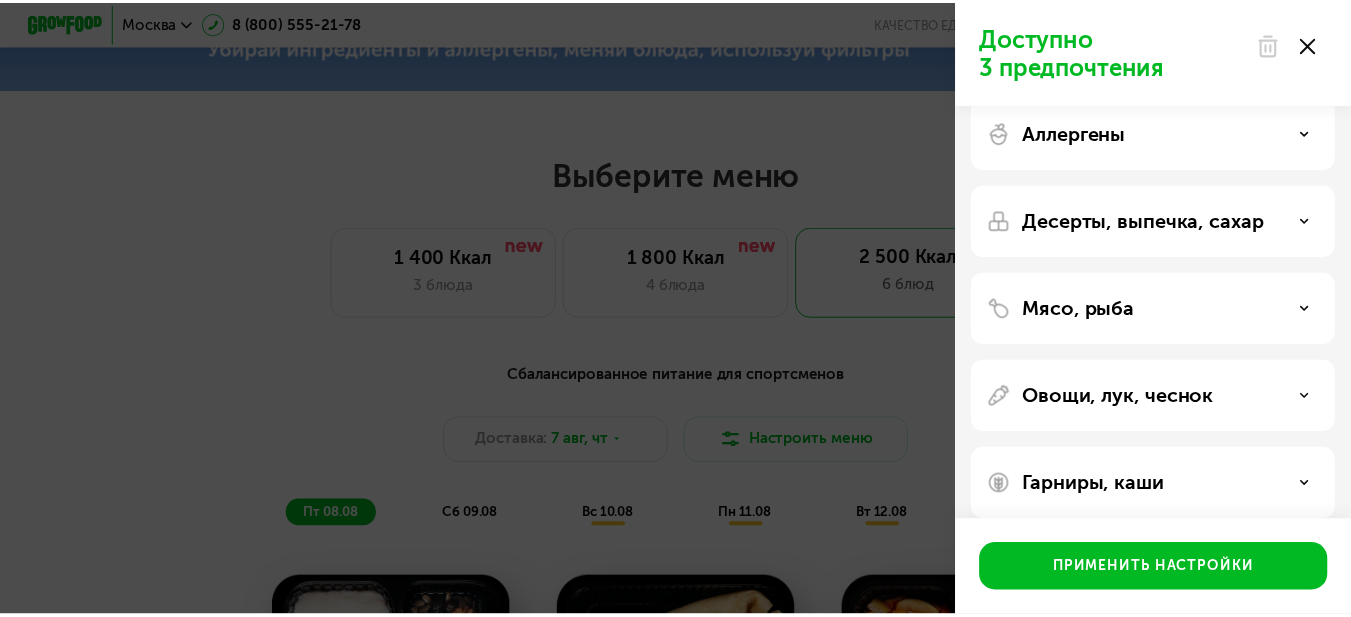 scroll, scrollTop: 43, scrollLeft: 0, axis: vertical 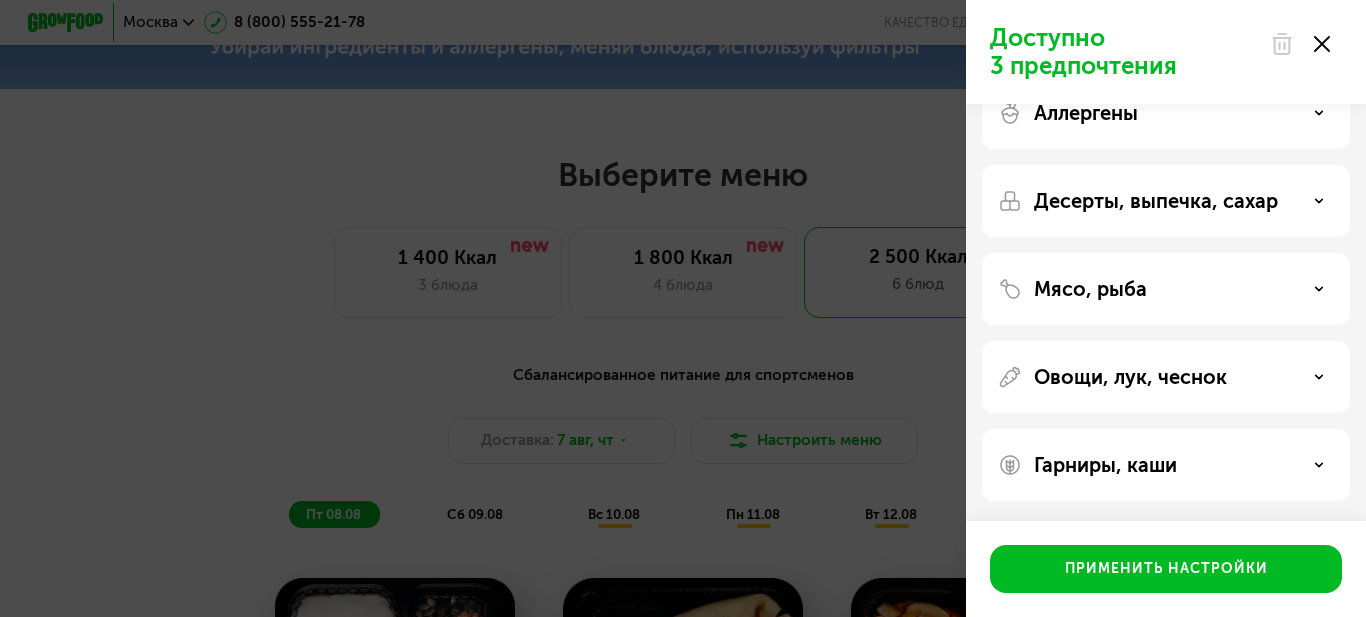 click 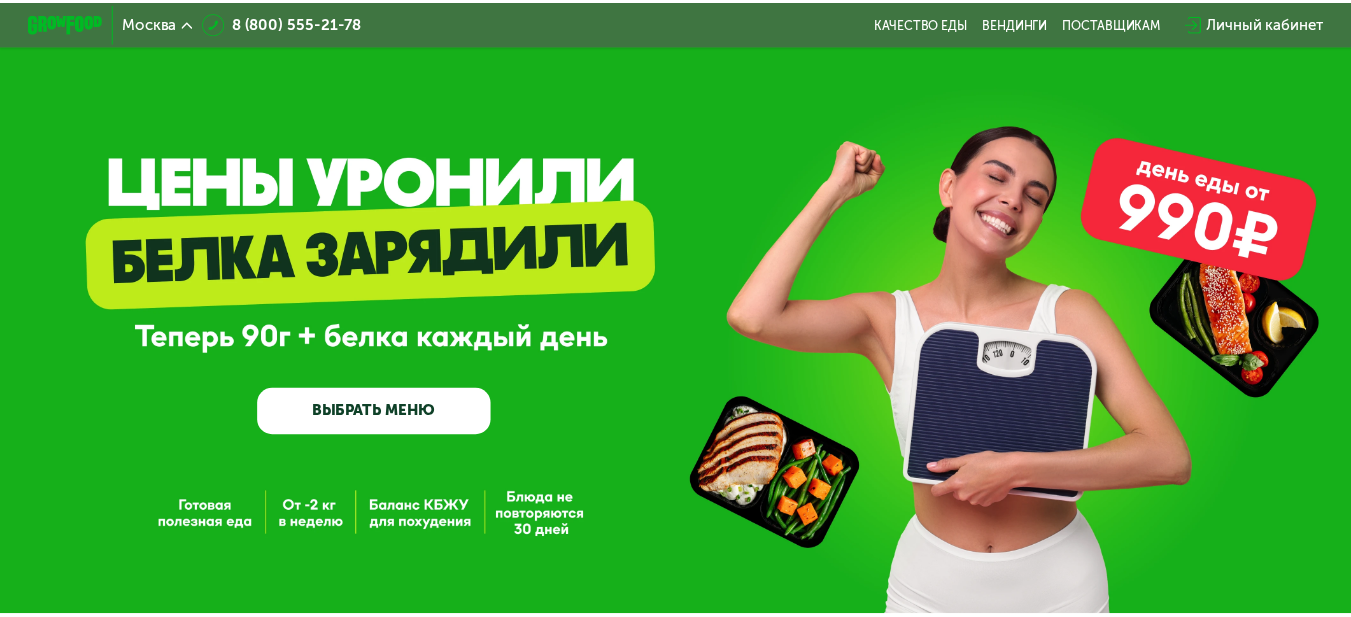 scroll, scrollTop: 0, scrollLeft: 0, axis: both 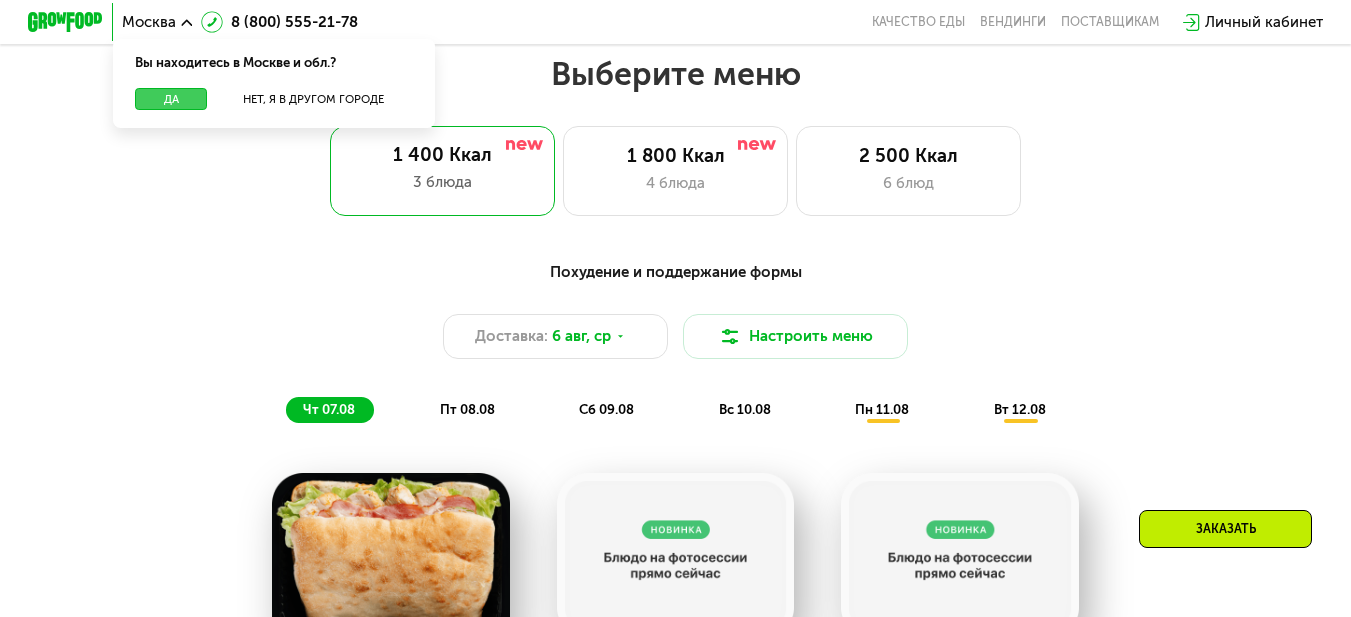 click on "Да" at bounding box center (171, 99) 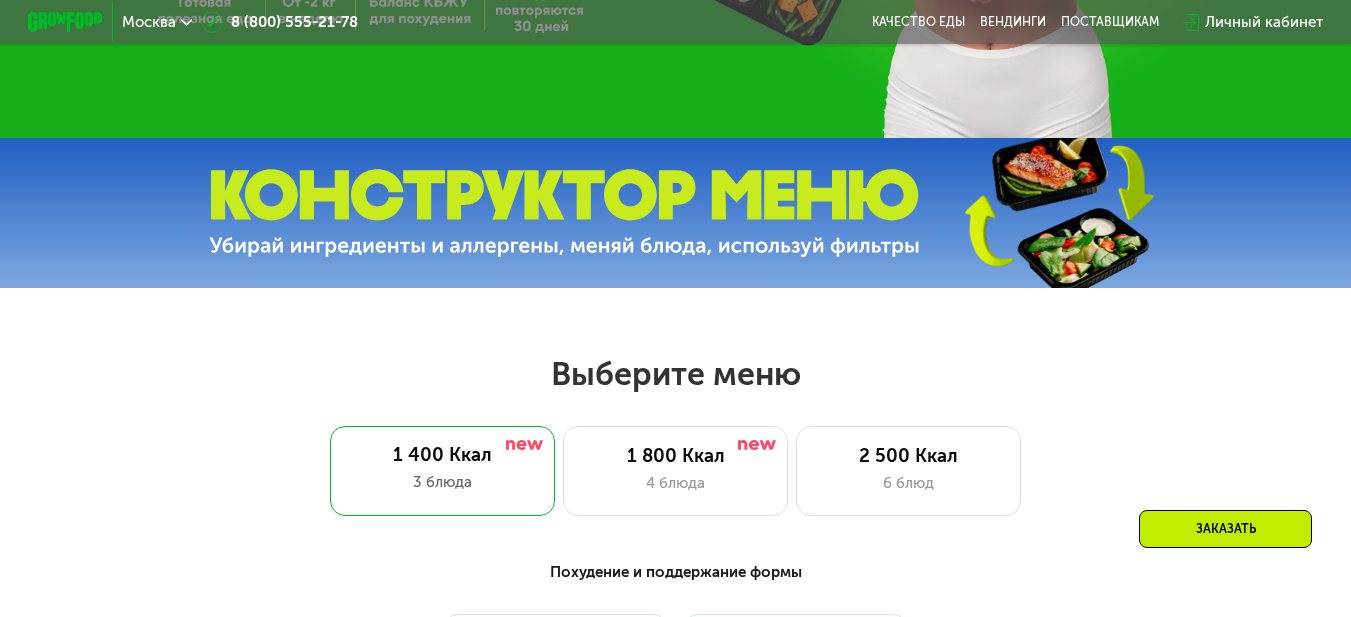 scroll, scrollTop: 800, scrollLeft: 0, axis: vertical 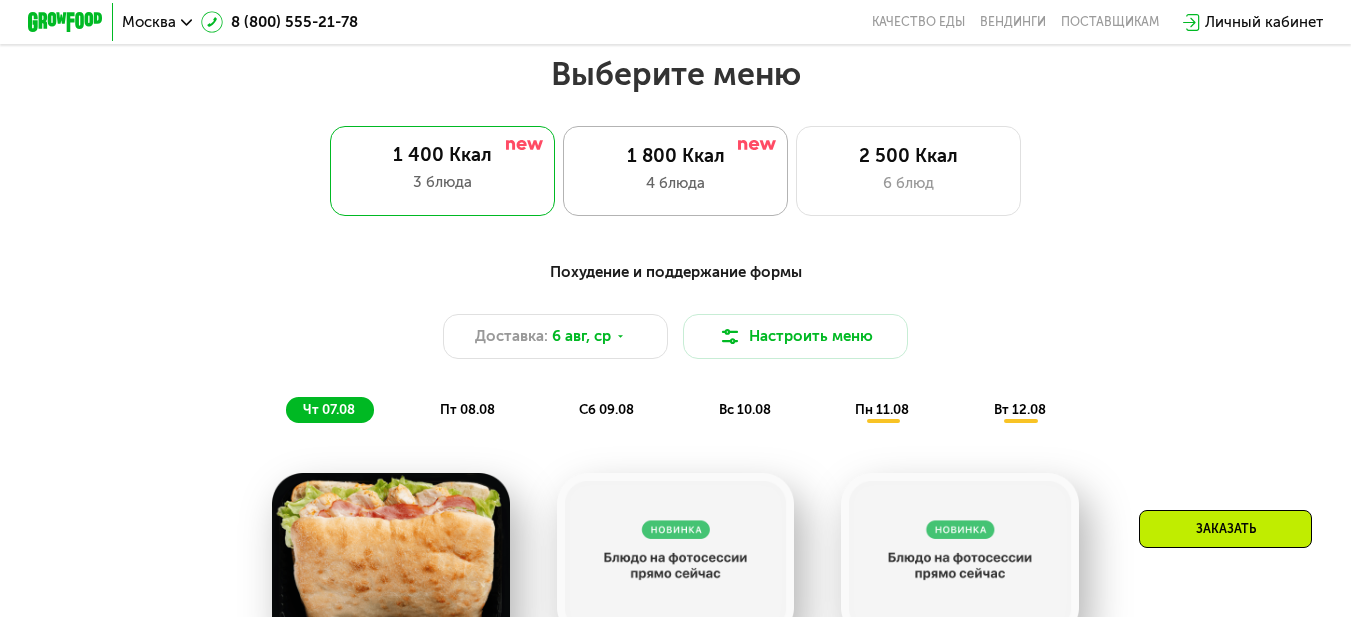 click on "1 800 Ккал" at bounding box center [676, 156] 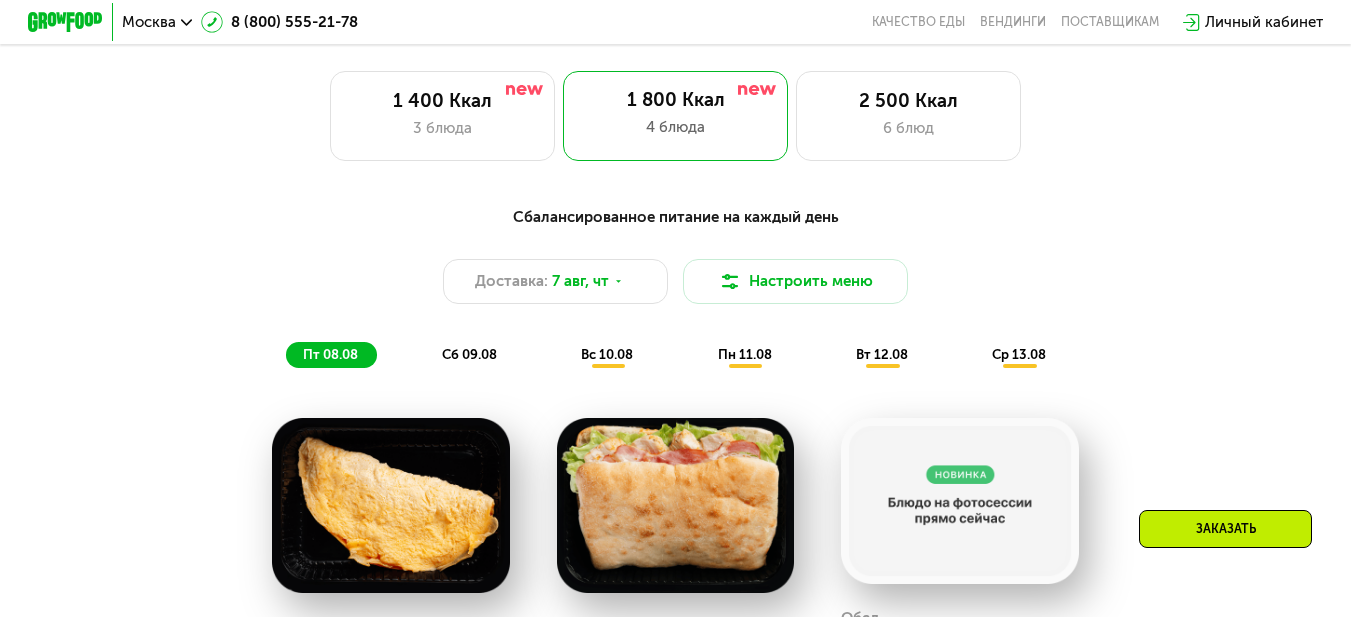 scroll, scrollTop: 1000, scrollLeft: 0, axis: vertical 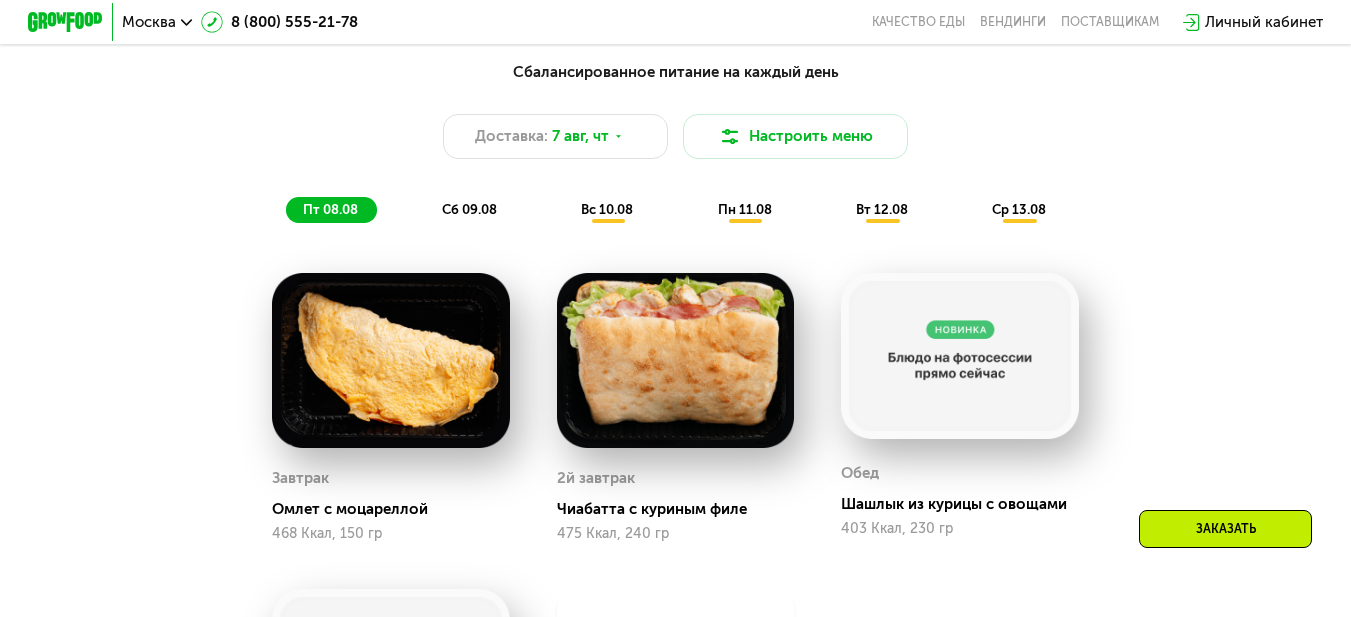 click on "вт 12.08" 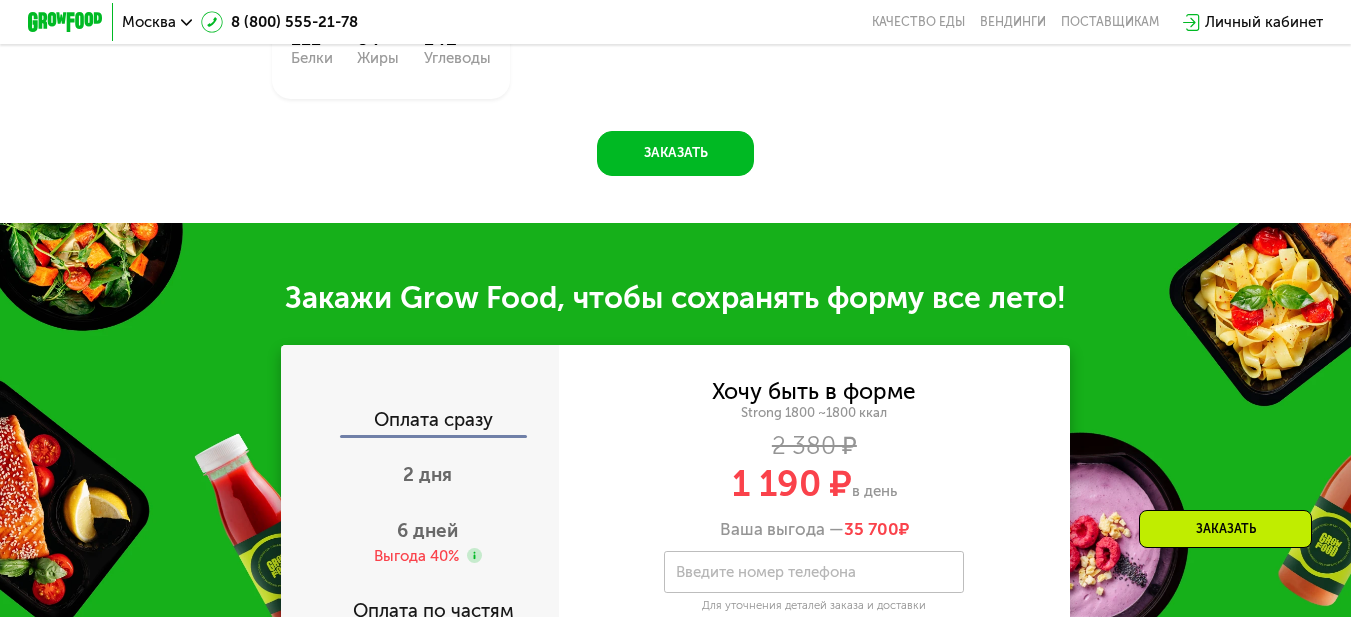 scroll, scrollTop: 2000, scrollLeft: 0, axis: vertical 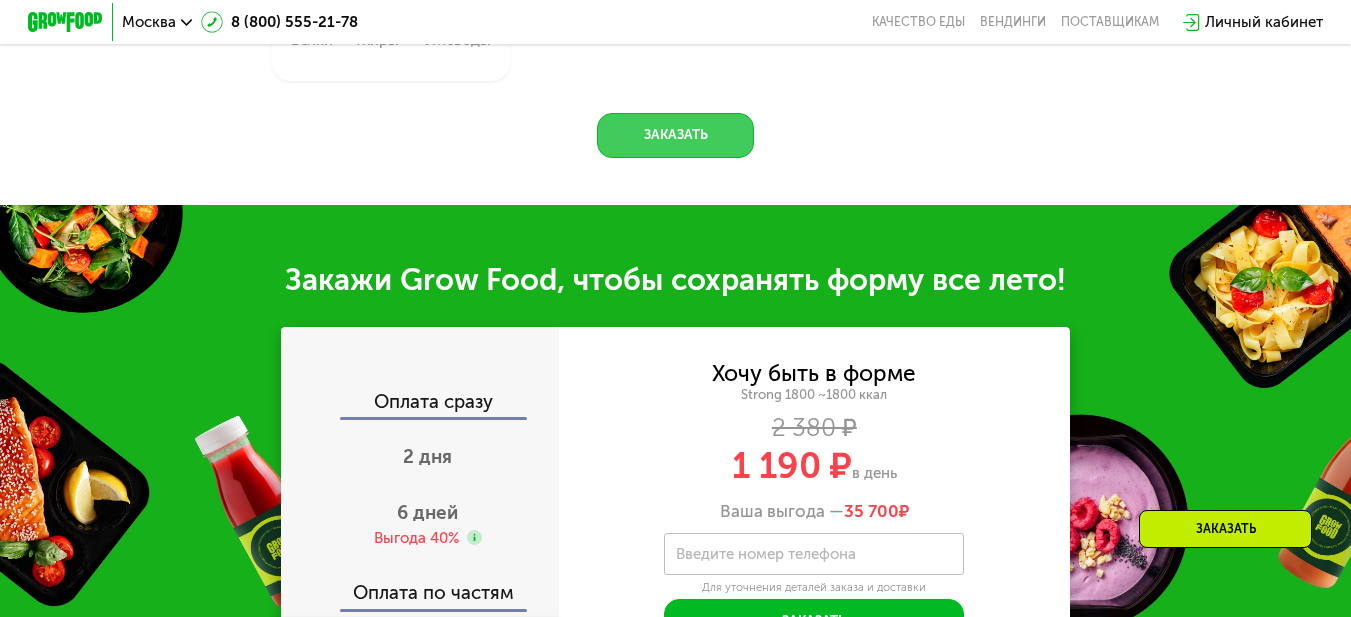 click on "Заказать" 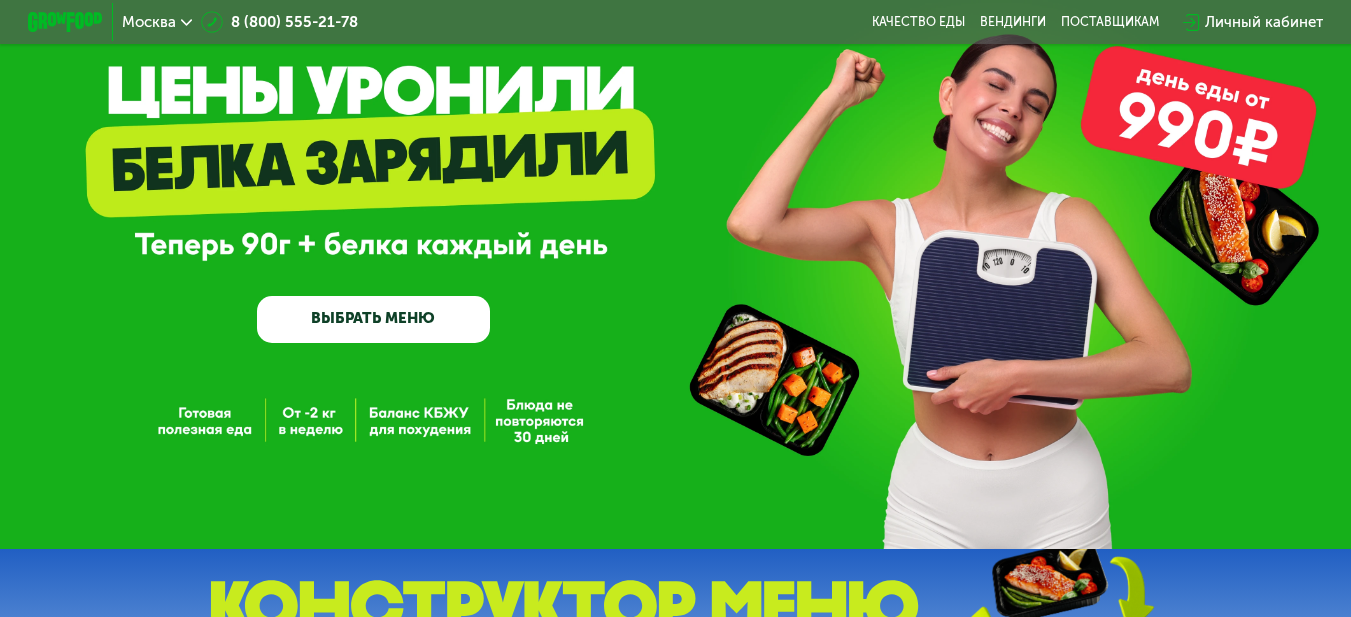 scroll, scrollTop: 100, scrollLeft: 0, axis: vertical 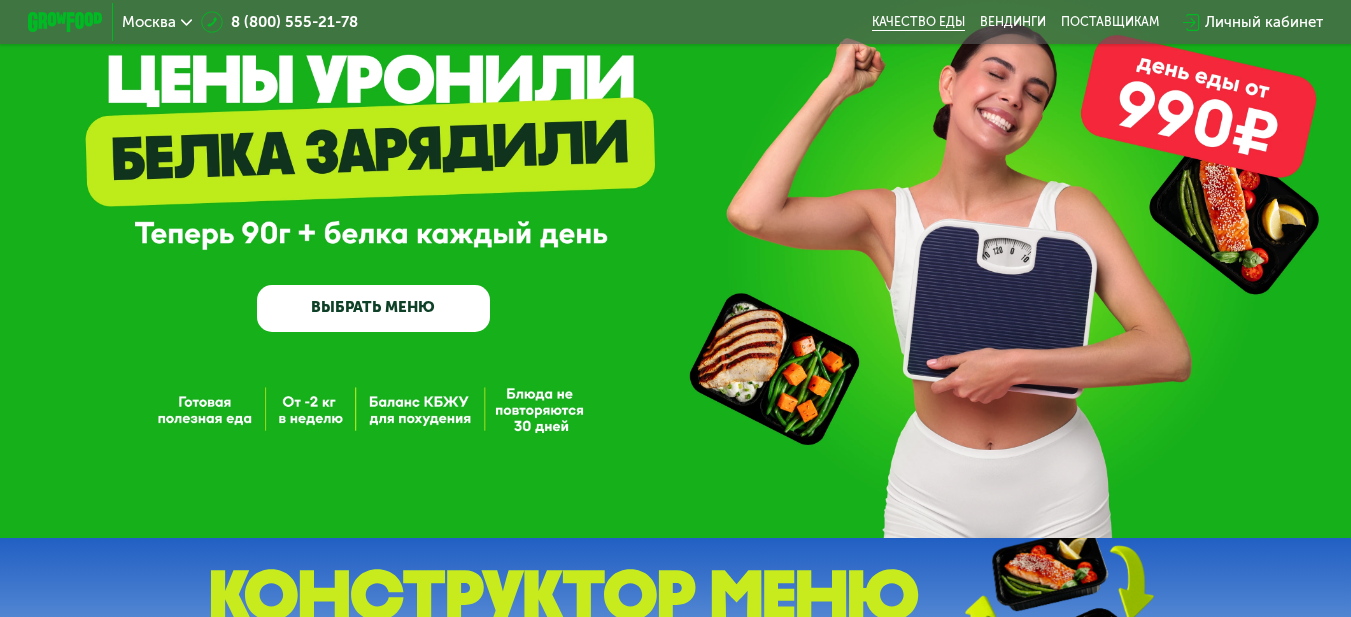 click on "Качество еды" at bounding box center (918, 22) 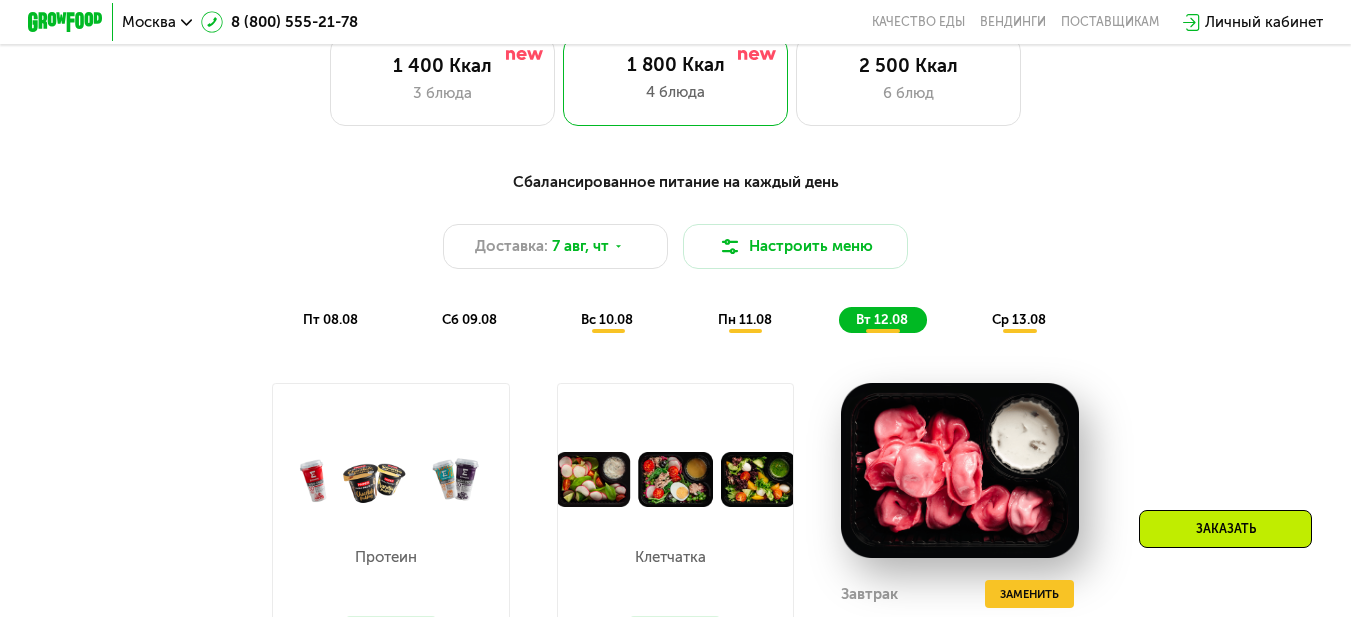 scroll, scrollTop: 900, scrollLeft: 0, axis: vertical 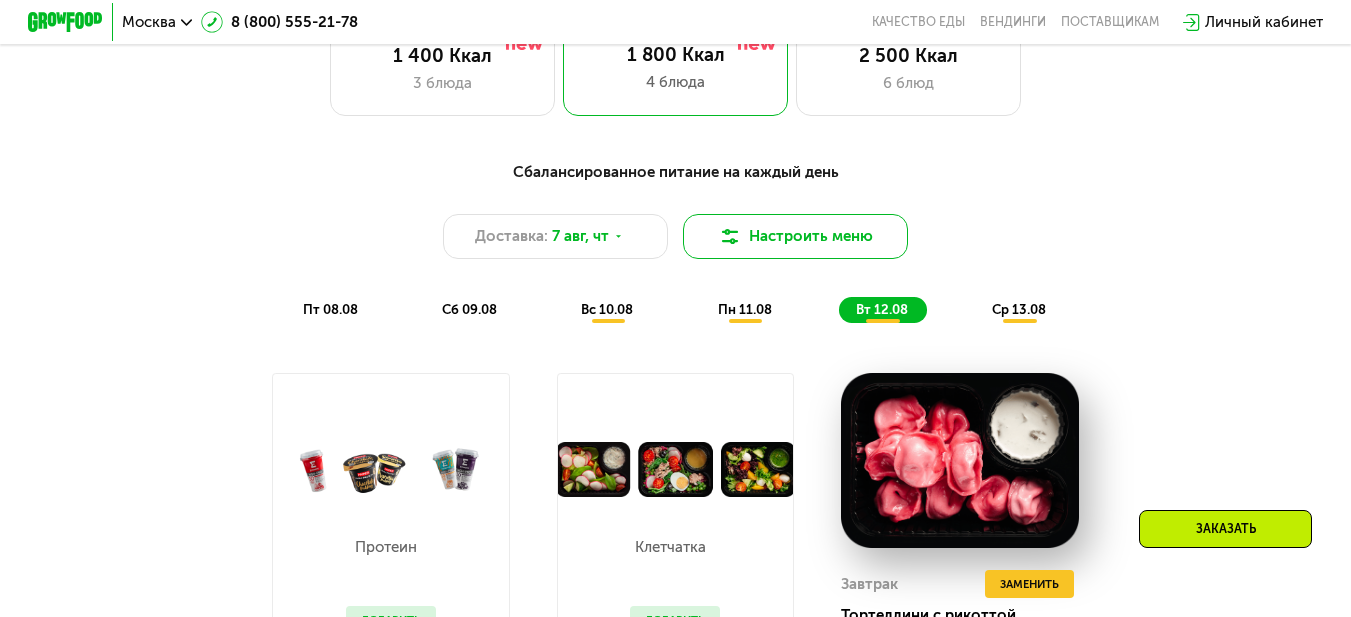 click on "Настроить меню" at bounding box center [795, 236] 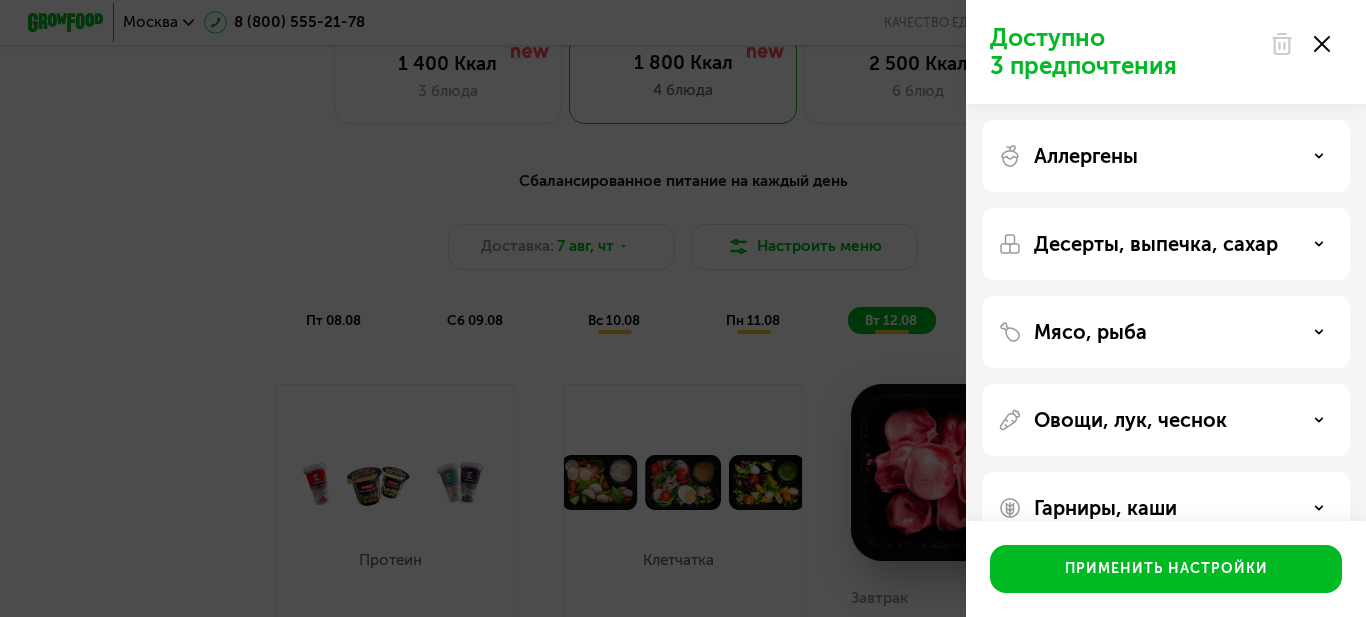 click 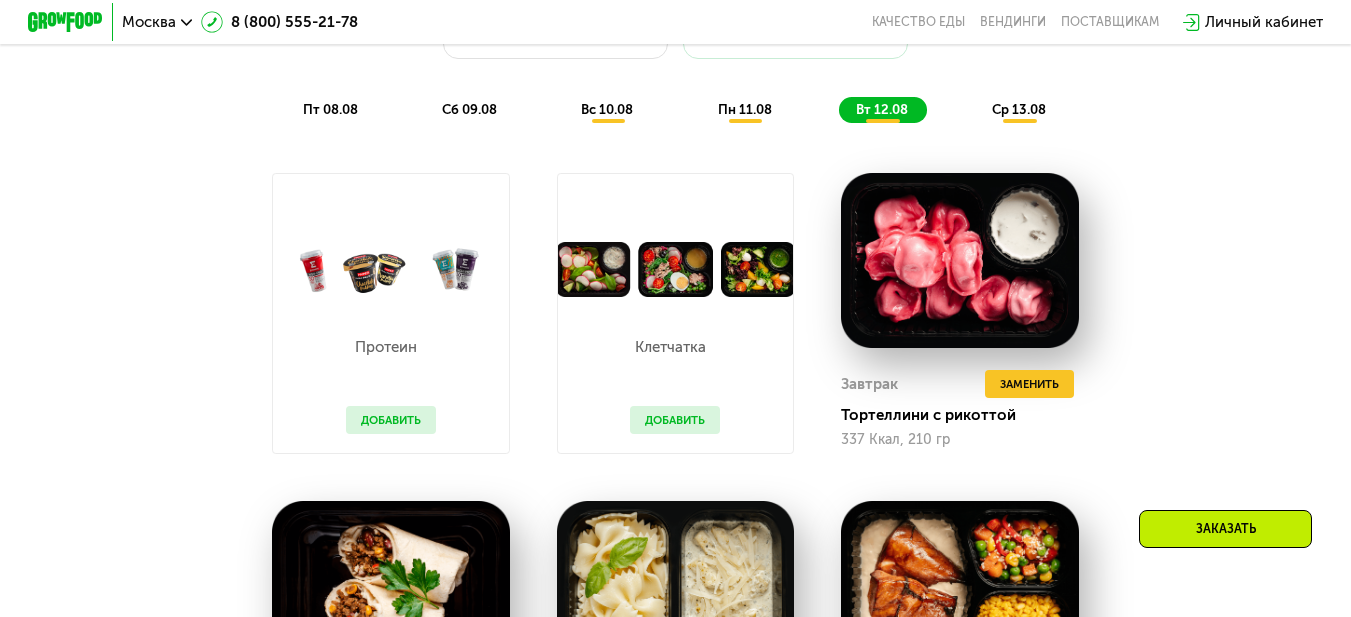 scroll, scrollTop: 1000, scrollLeft: 0, axis: vertical 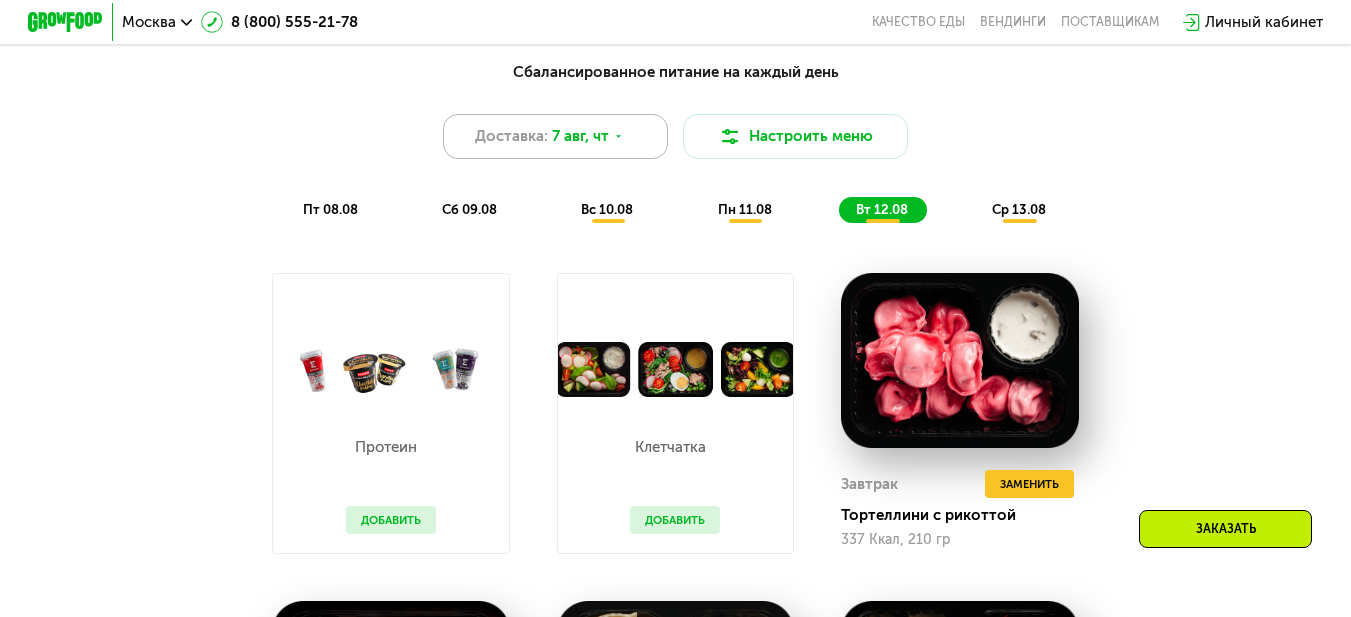 click on "Доставка: 7 авг, чт" at bounding box center (555, 136) 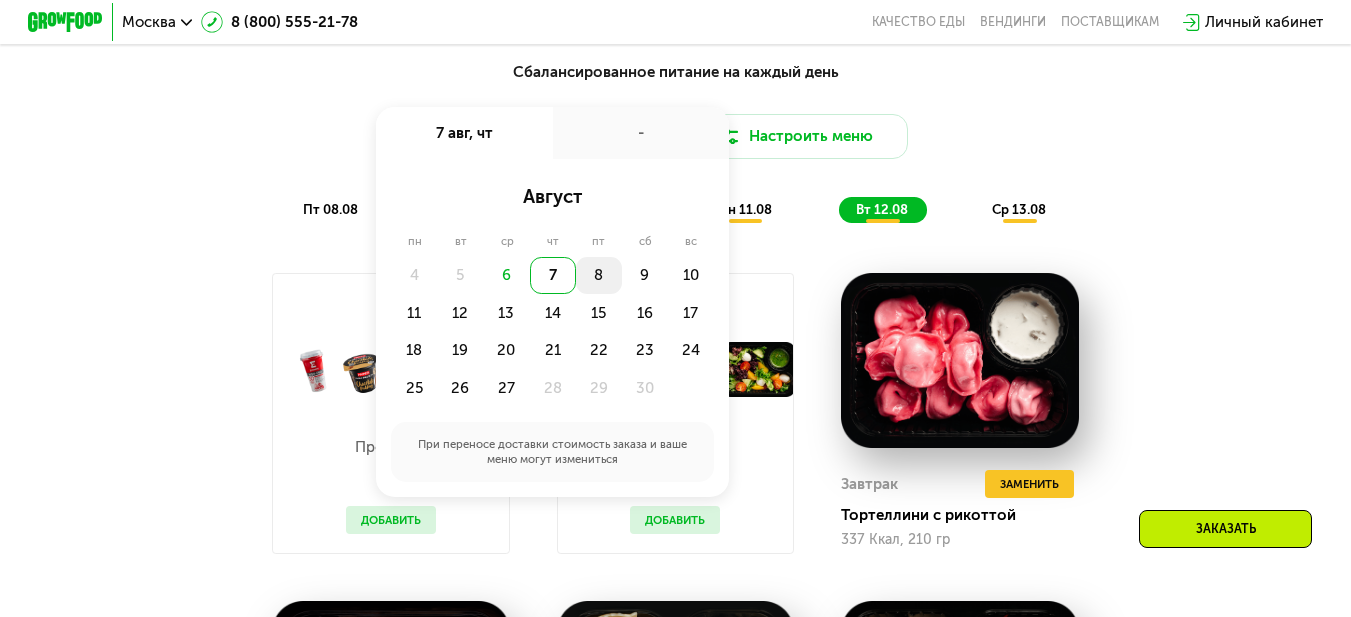 click on "8" 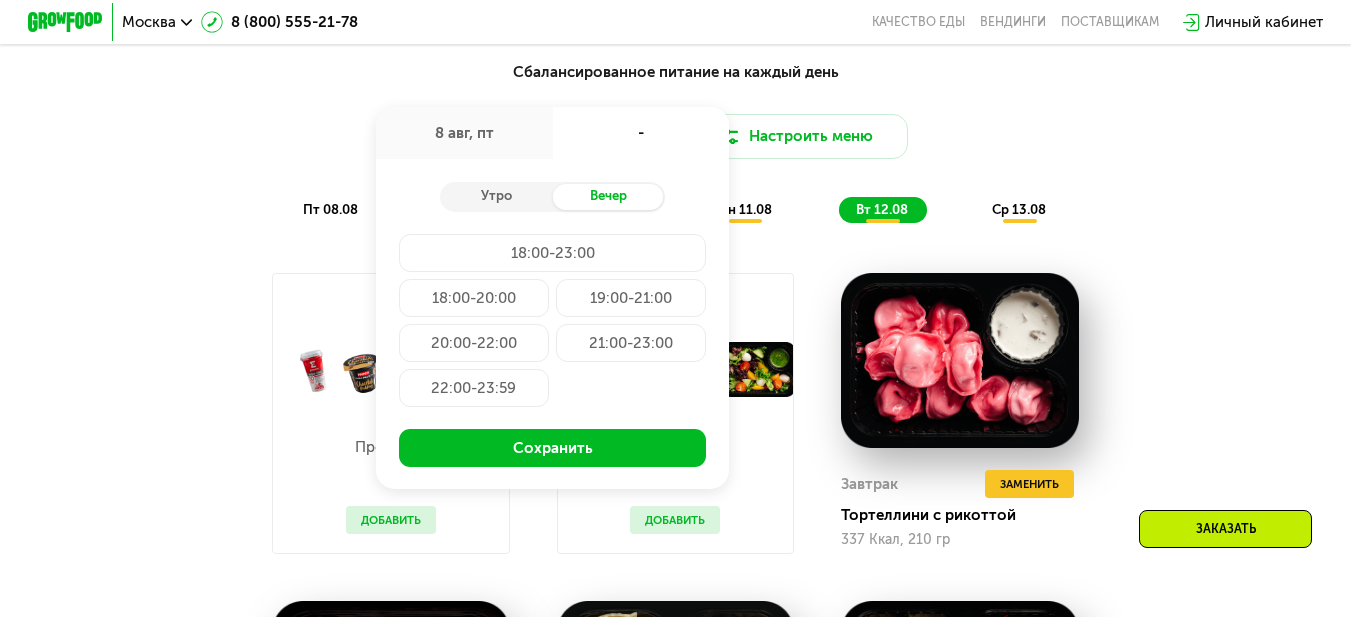 click on "18:00-20:00" 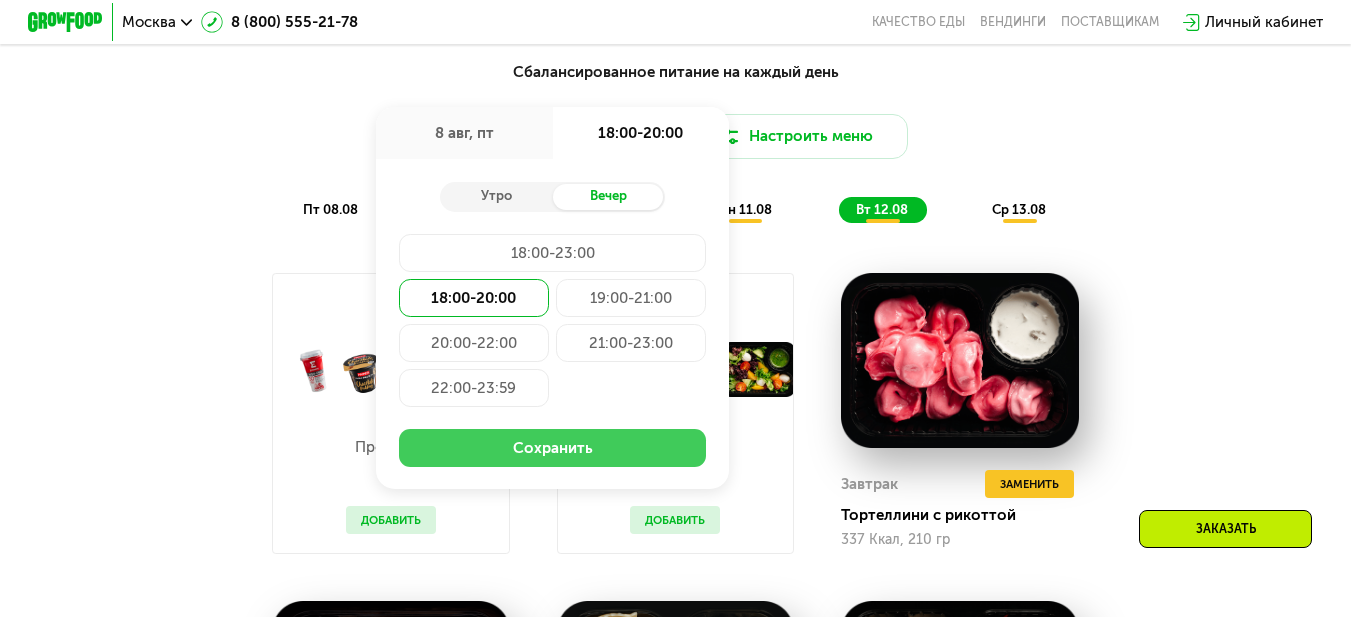 click on "Сохранить" at bounding box center [553, 448] 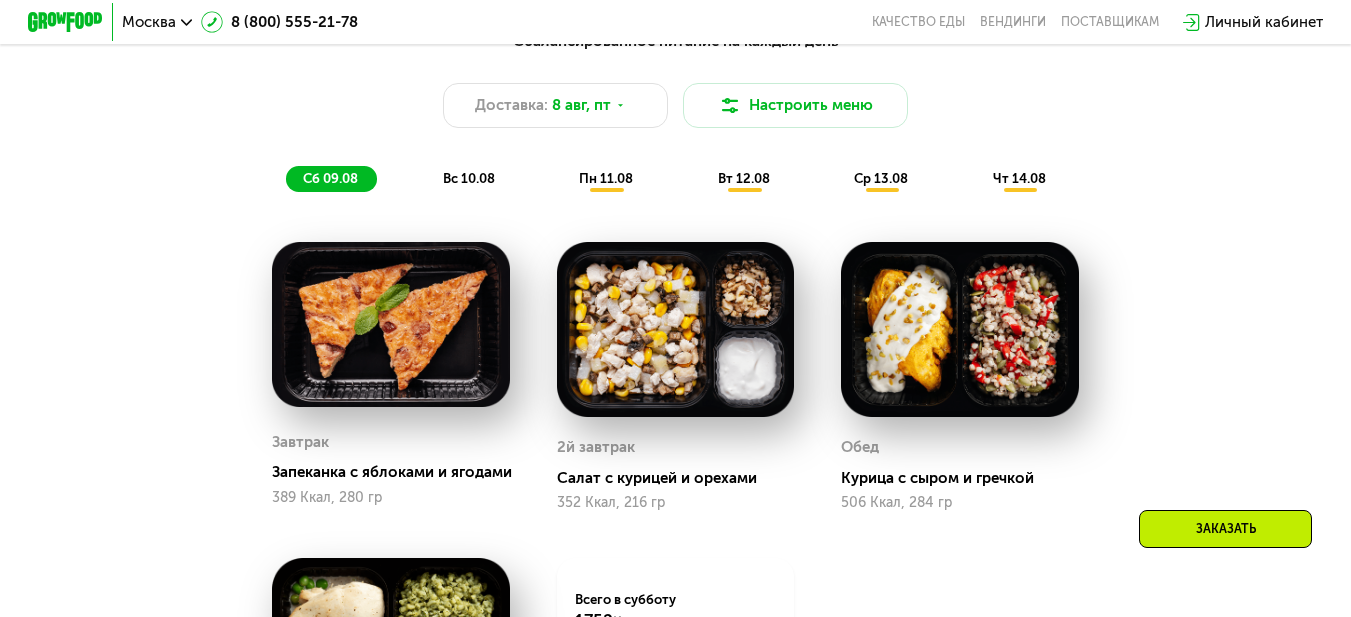 scroll, scrollTop: 1000, scrollLeft: 0, axis: vertical 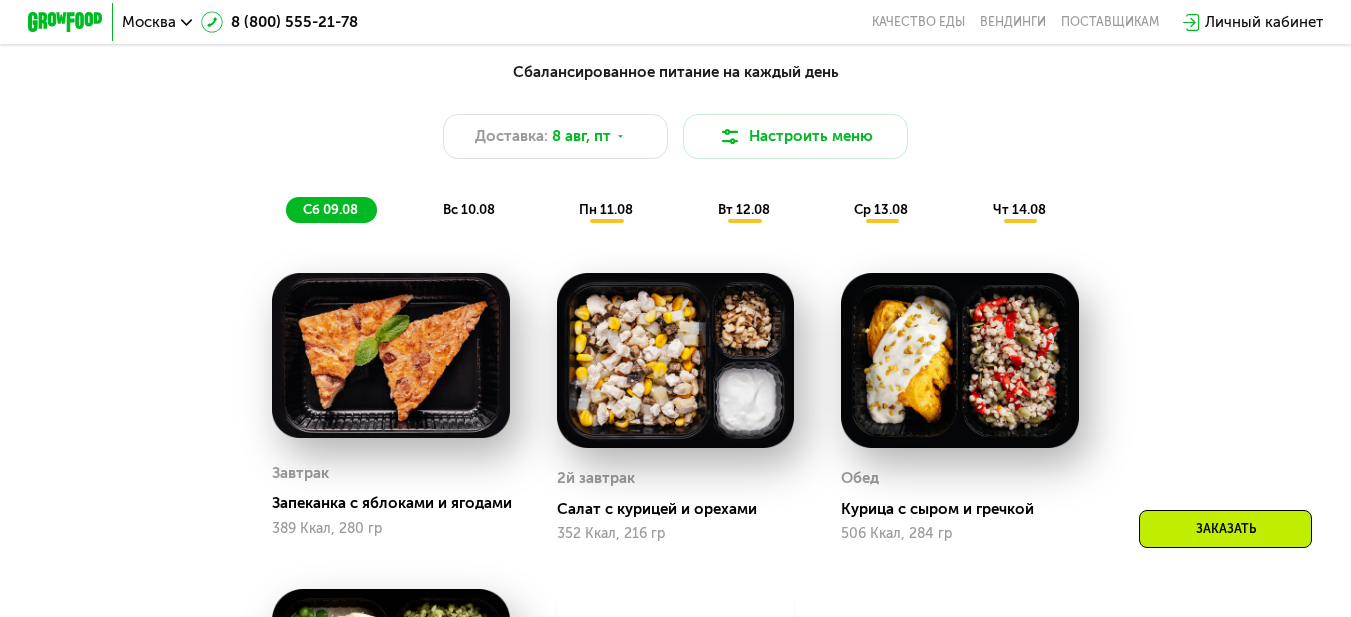 click at bounding box center [391, 355] 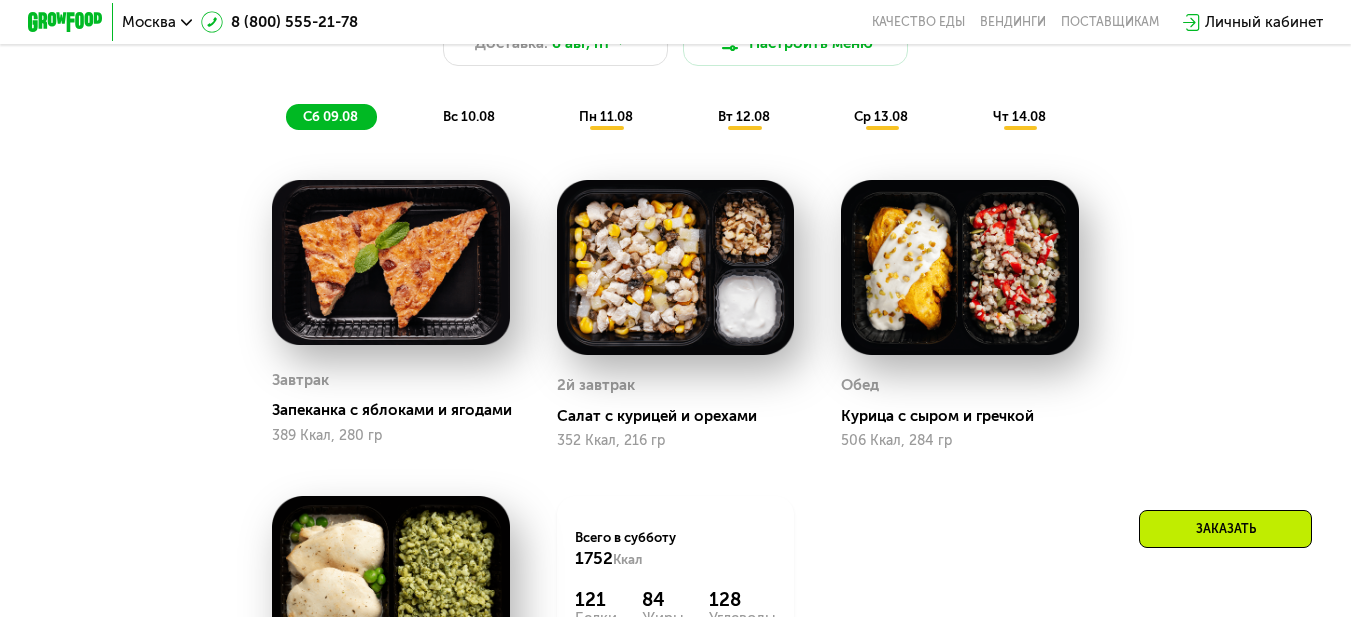 scroll, scrollTop: 1200, scrollLeft: 0, axis: vertical 